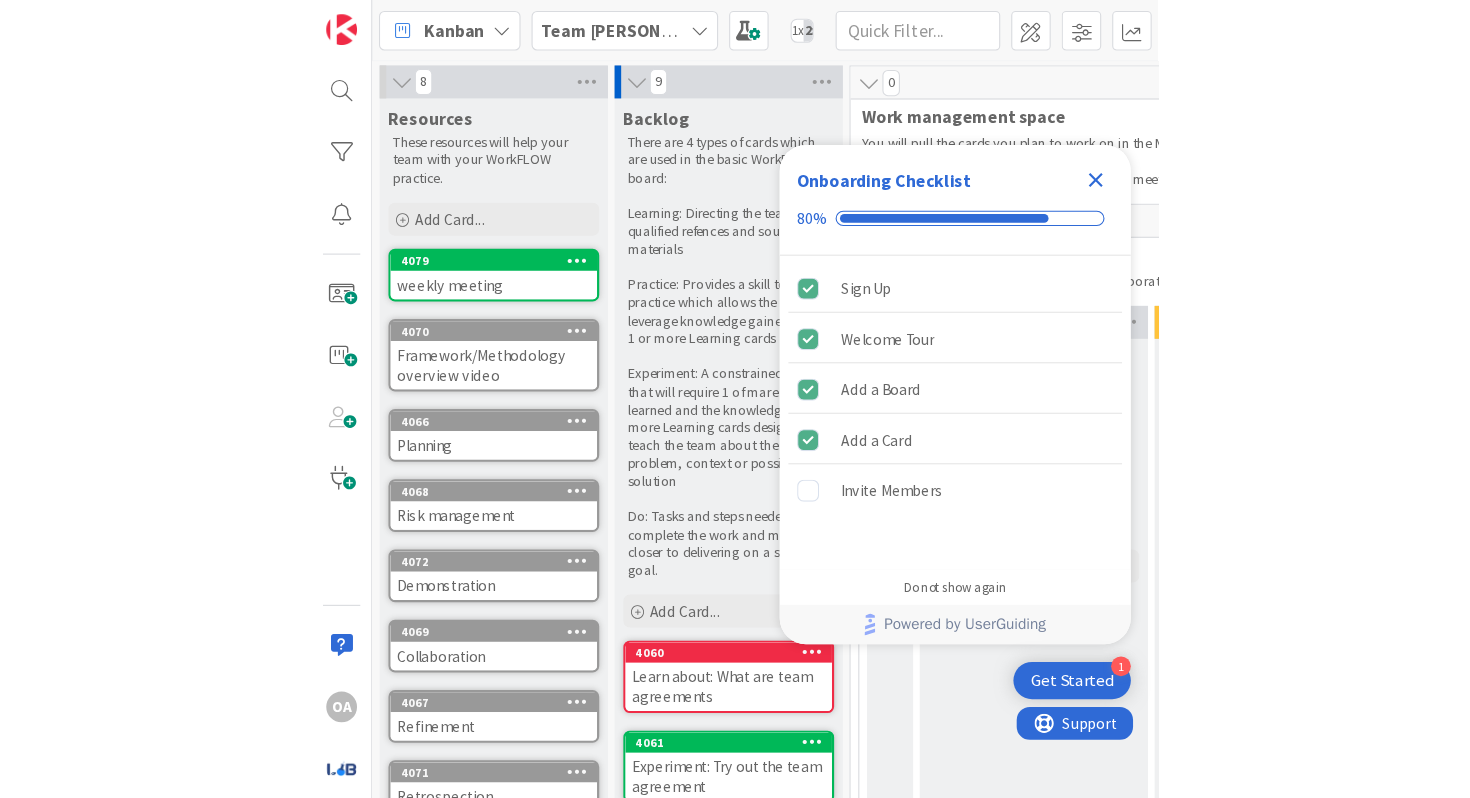 scroll, scrollTop: 0, scrollLeft: 0, axis: both 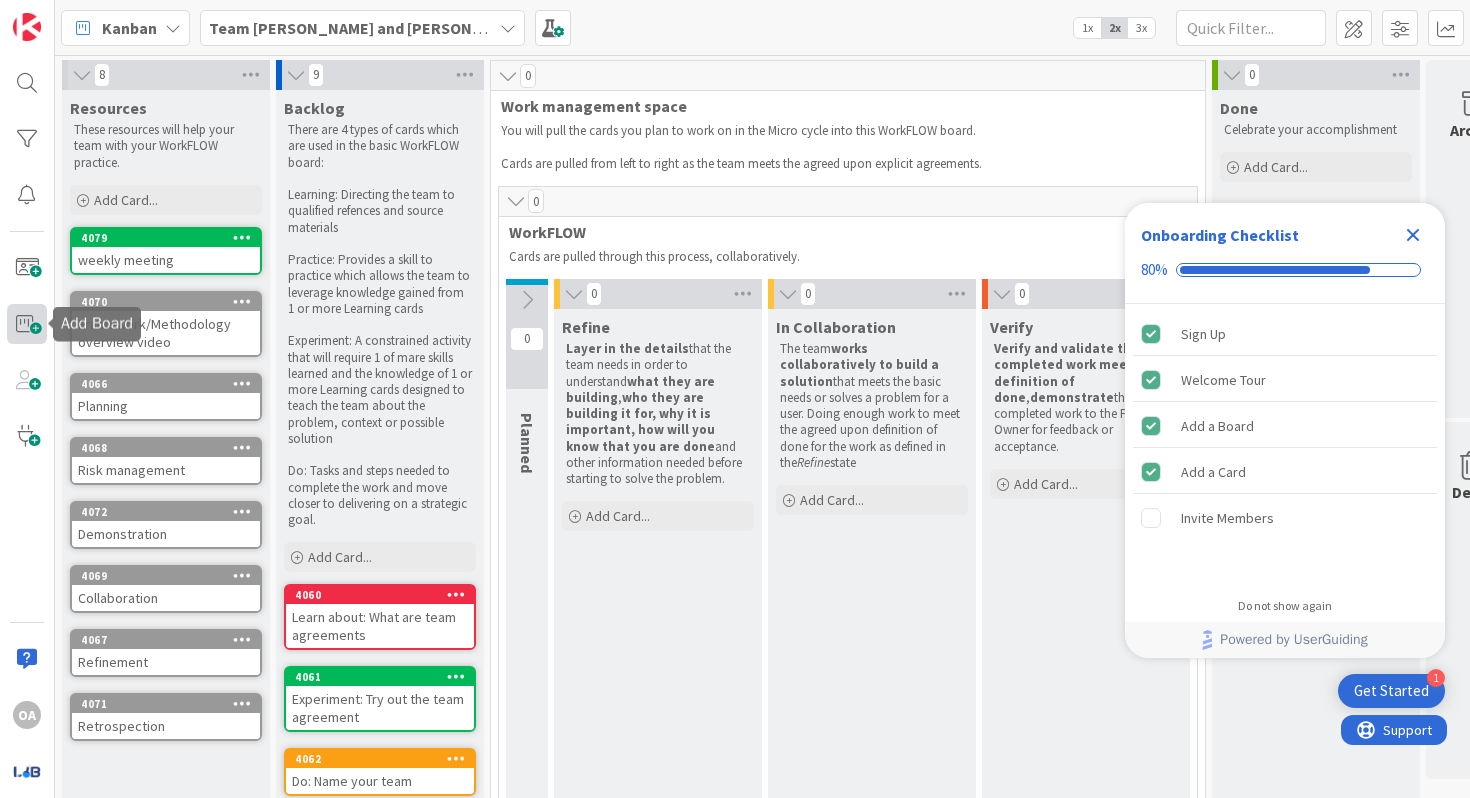 click at bounding box center [27, 324] 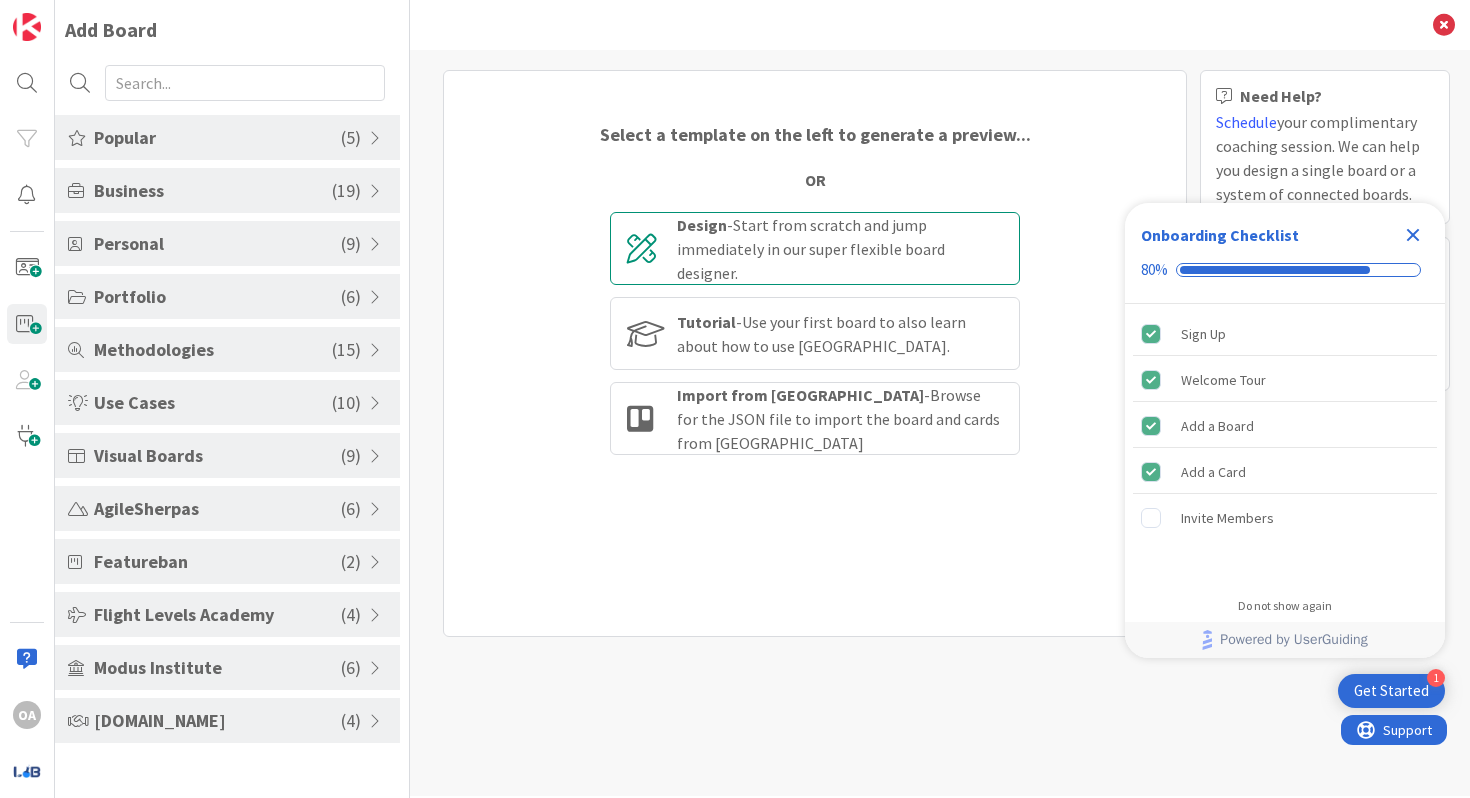 scroll, scrollTop: 0, scrollLeft: 0, axis: both 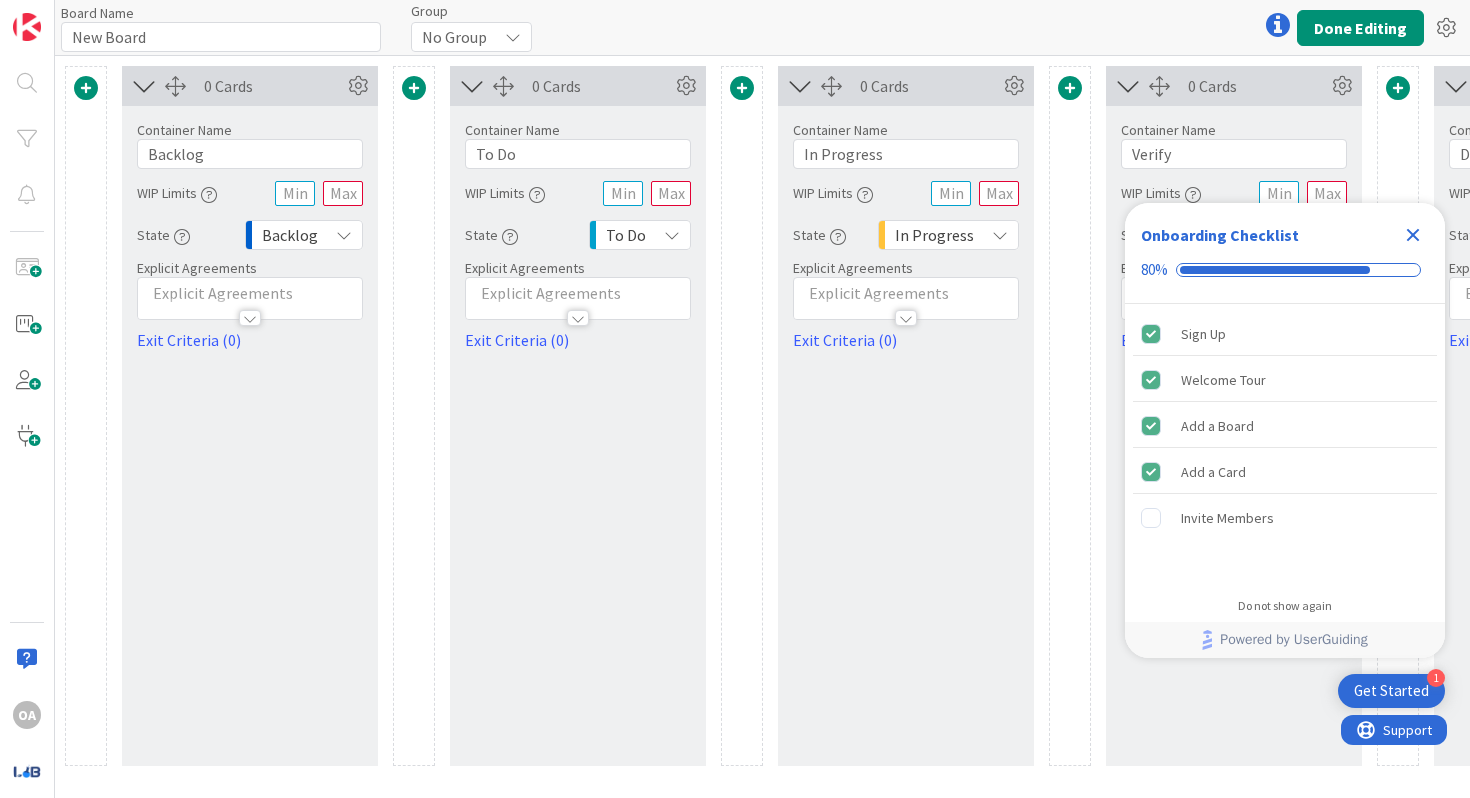 click at bounding box center (1278, 25) 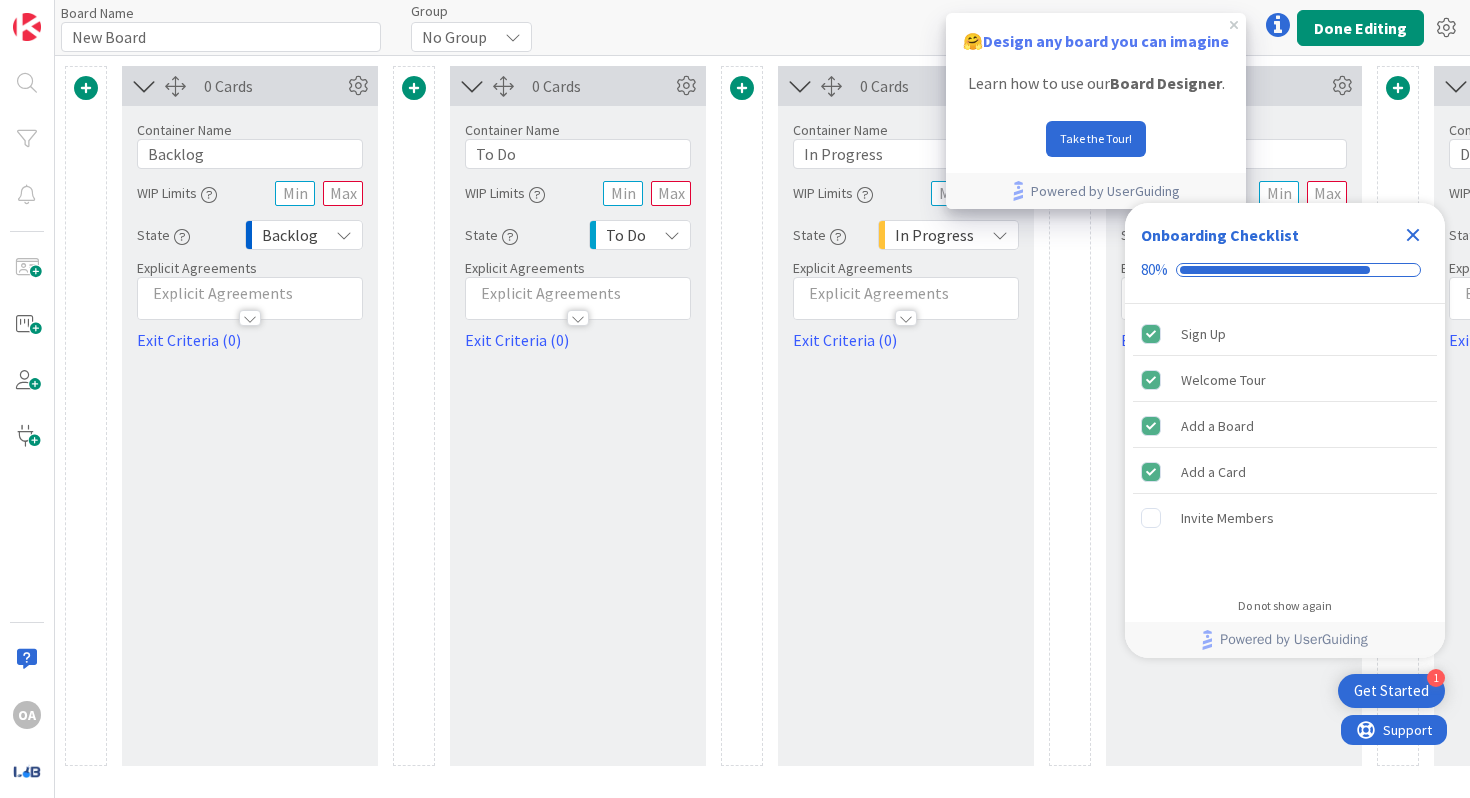 scroll, scrollTop: 0, scrollLeft: 0, axis: both 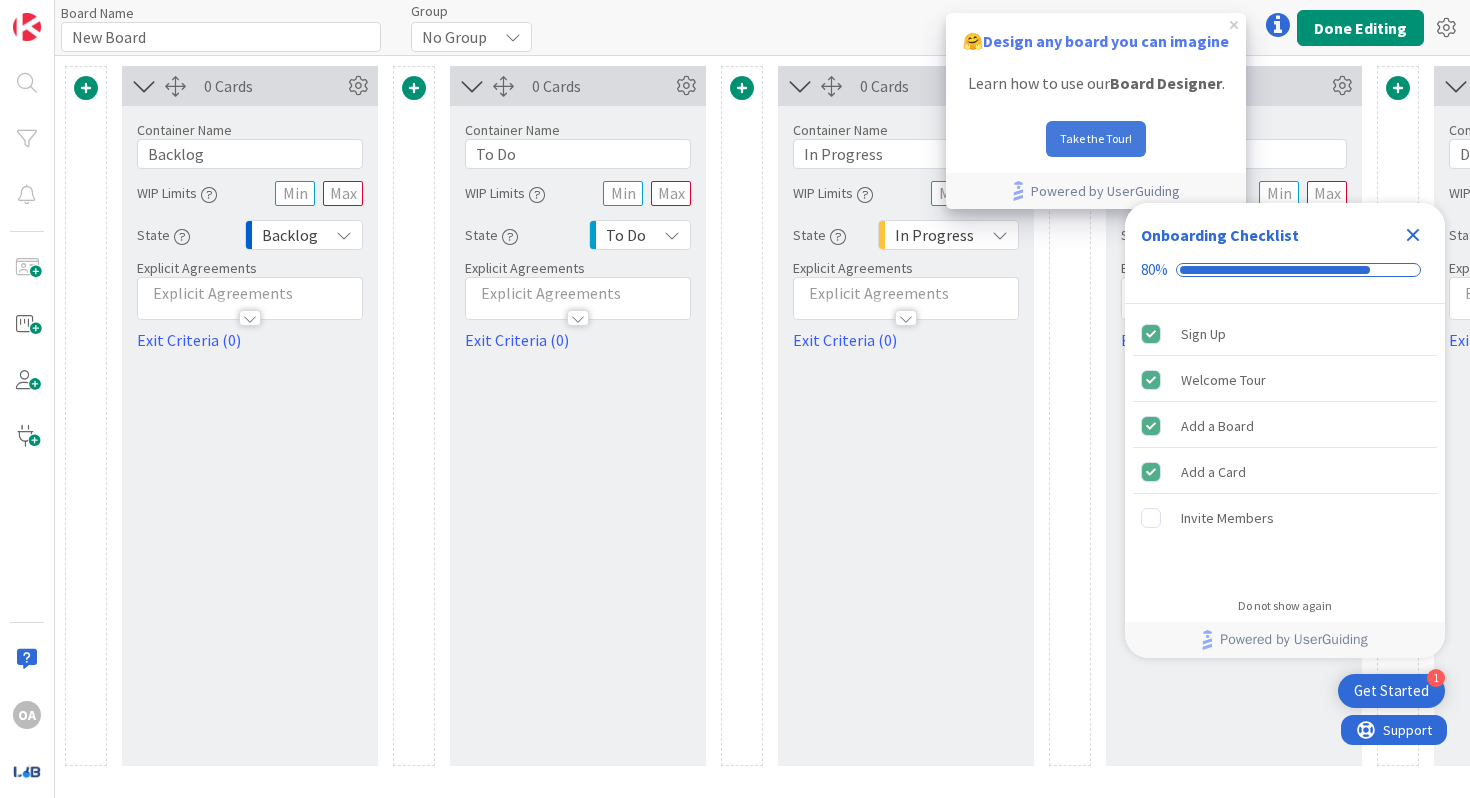 click on "Take the Tour!" at bounding box center (1096, 139) 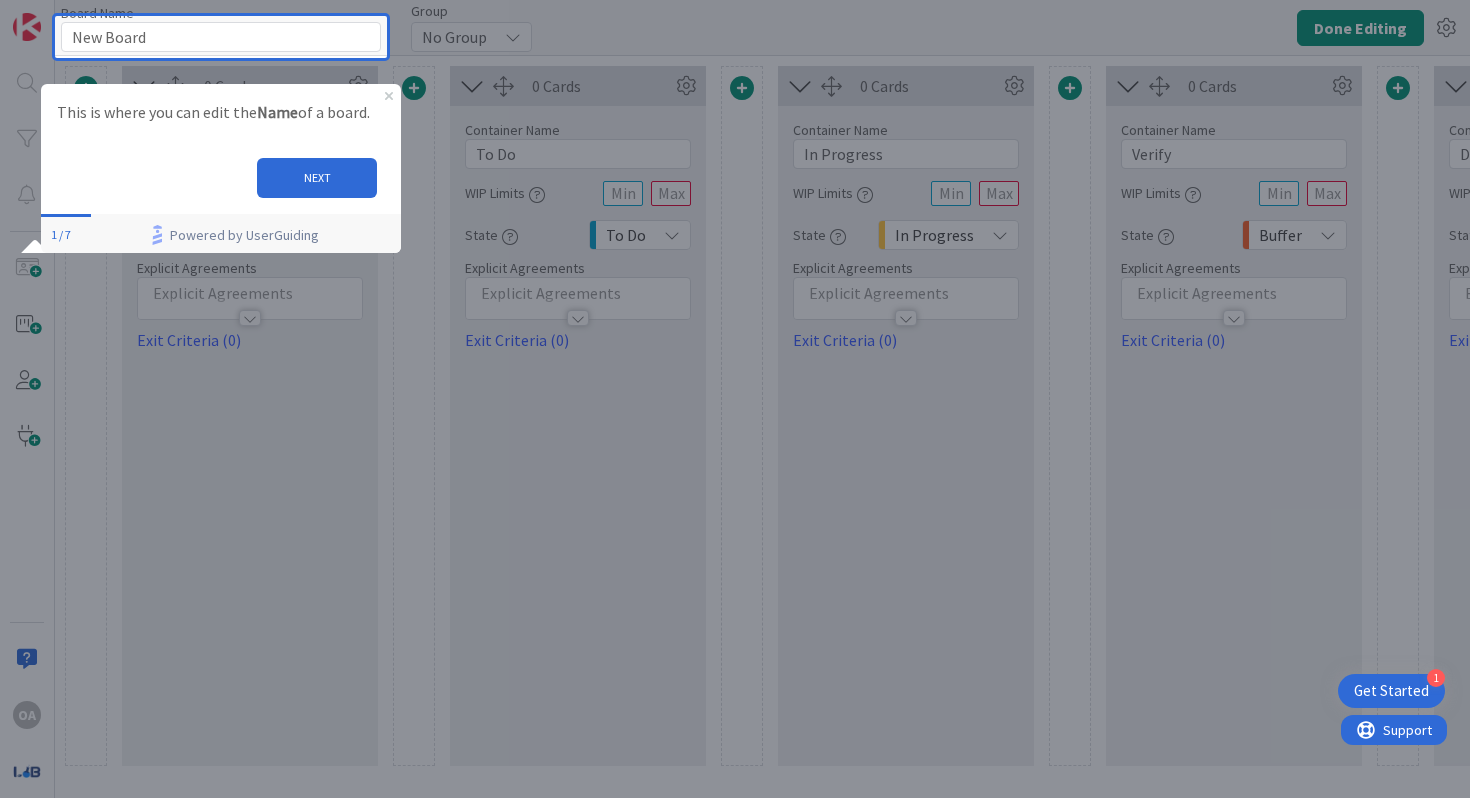 scroll, scrollTop: 0, scrollLeft: 0, axis: both 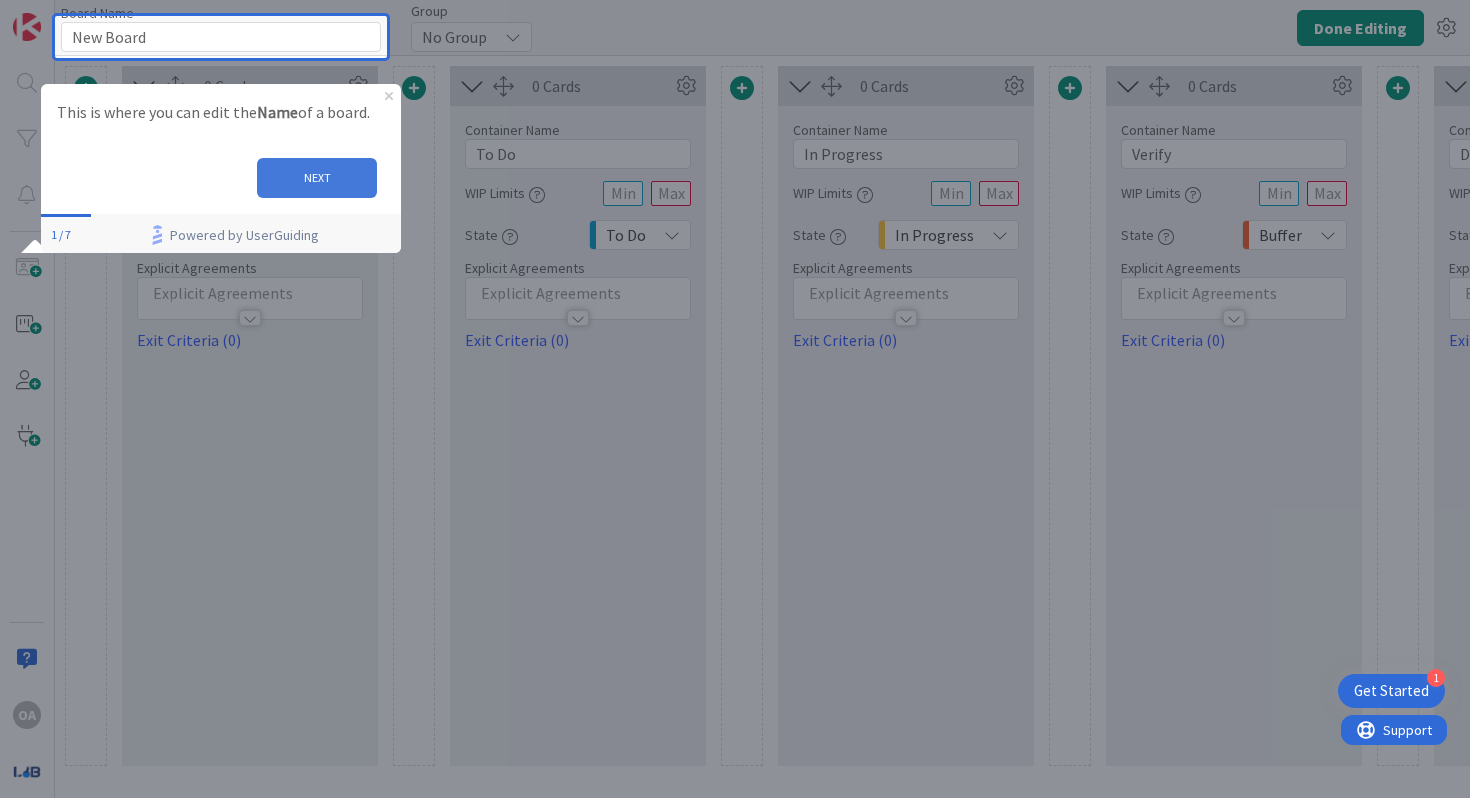 click on "NEXT" at bounding box center (317, 177) 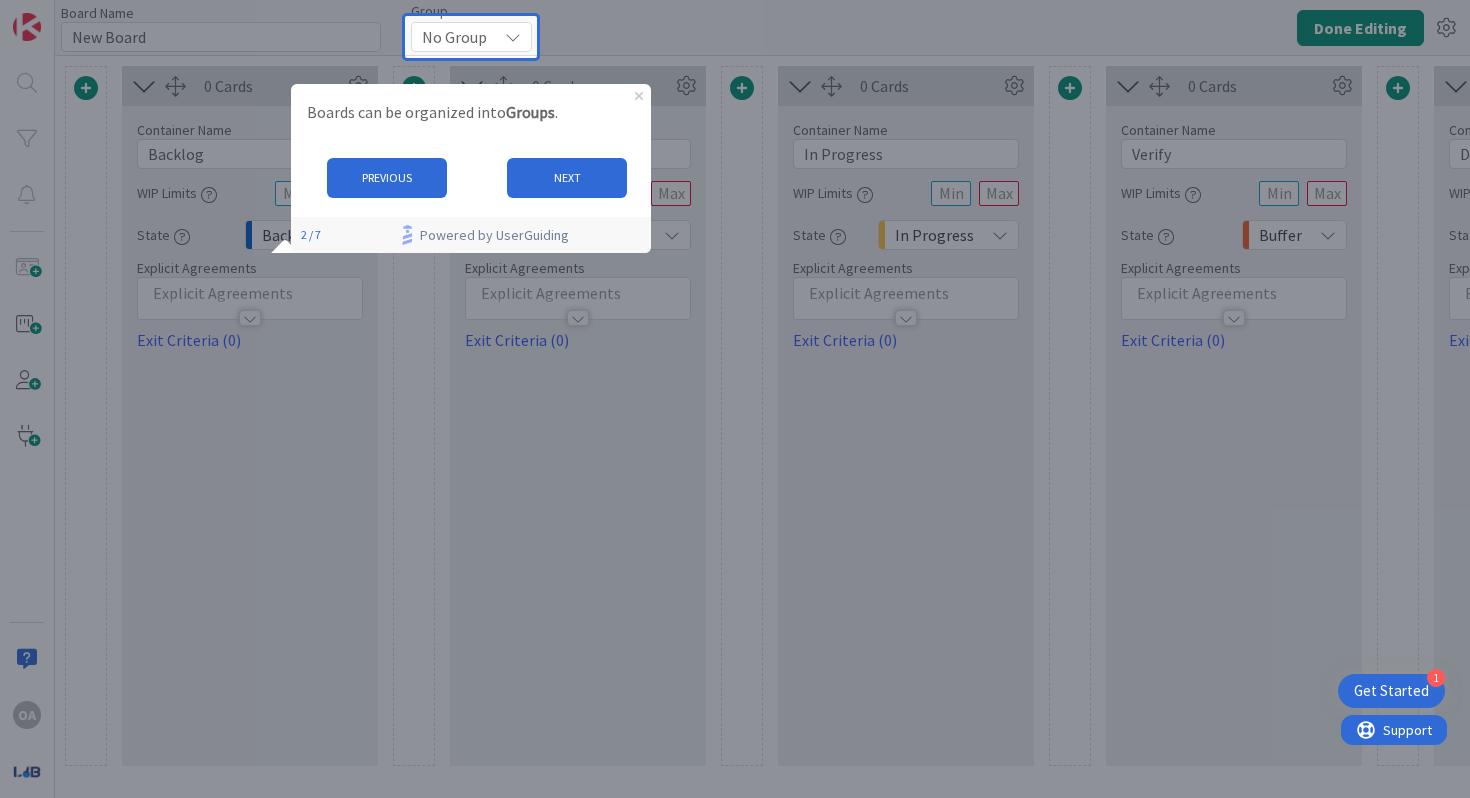 scroll, scrollTop: 0, scrollLeft: 0, axis: both 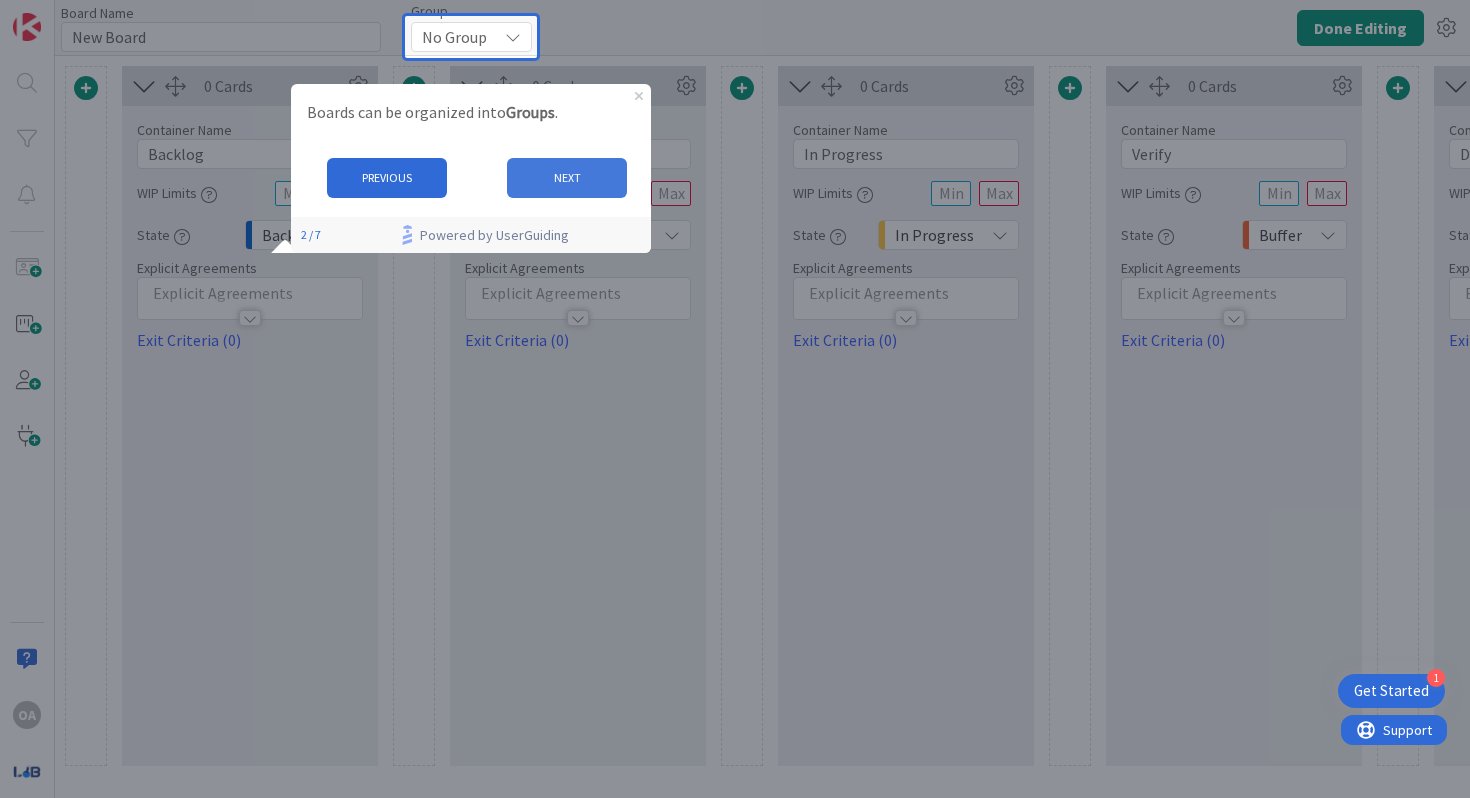 click on "NEXT" at bounding box center [566, 177] 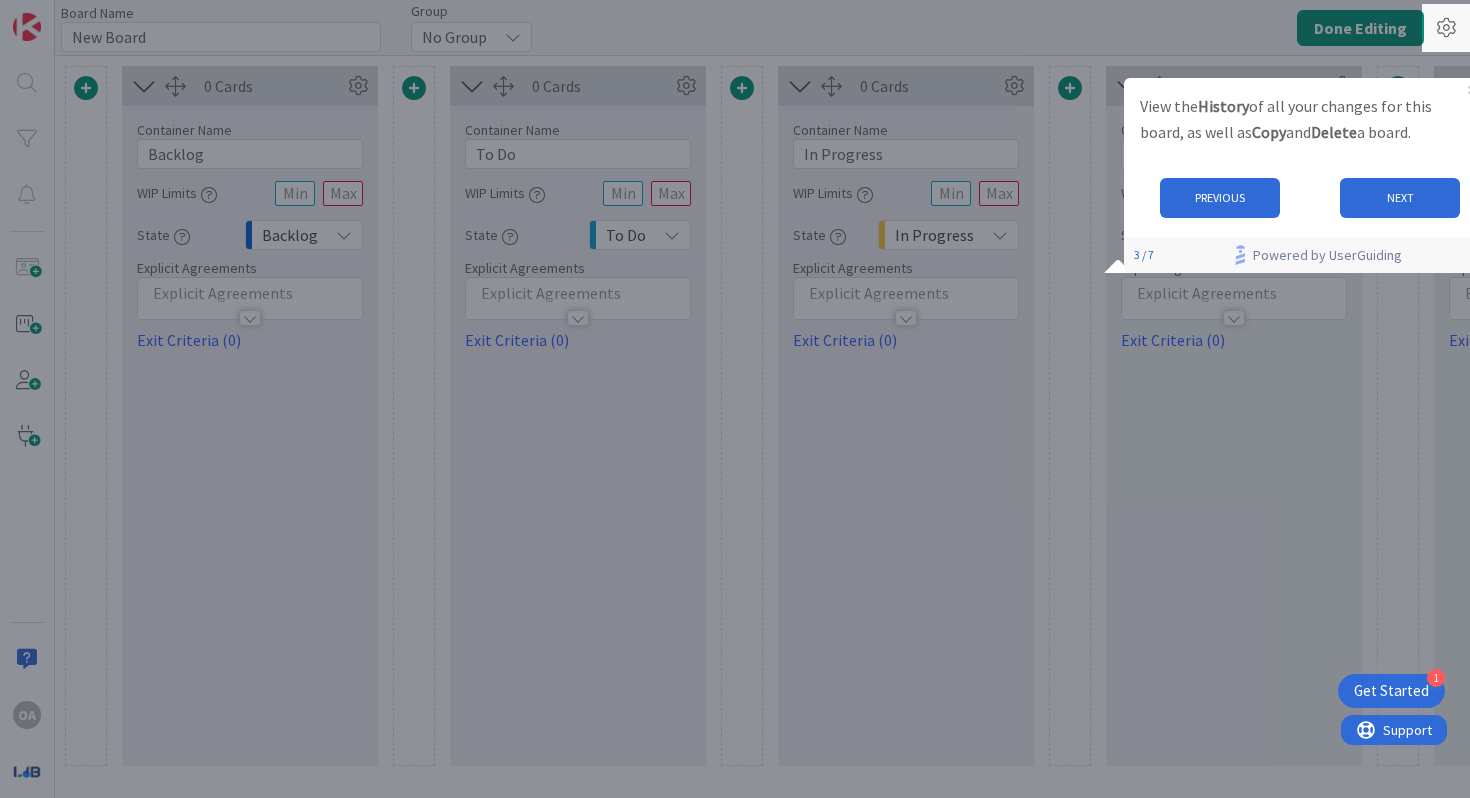 scroll, scrollTop: 0, scrollLeft: 0, axis: both 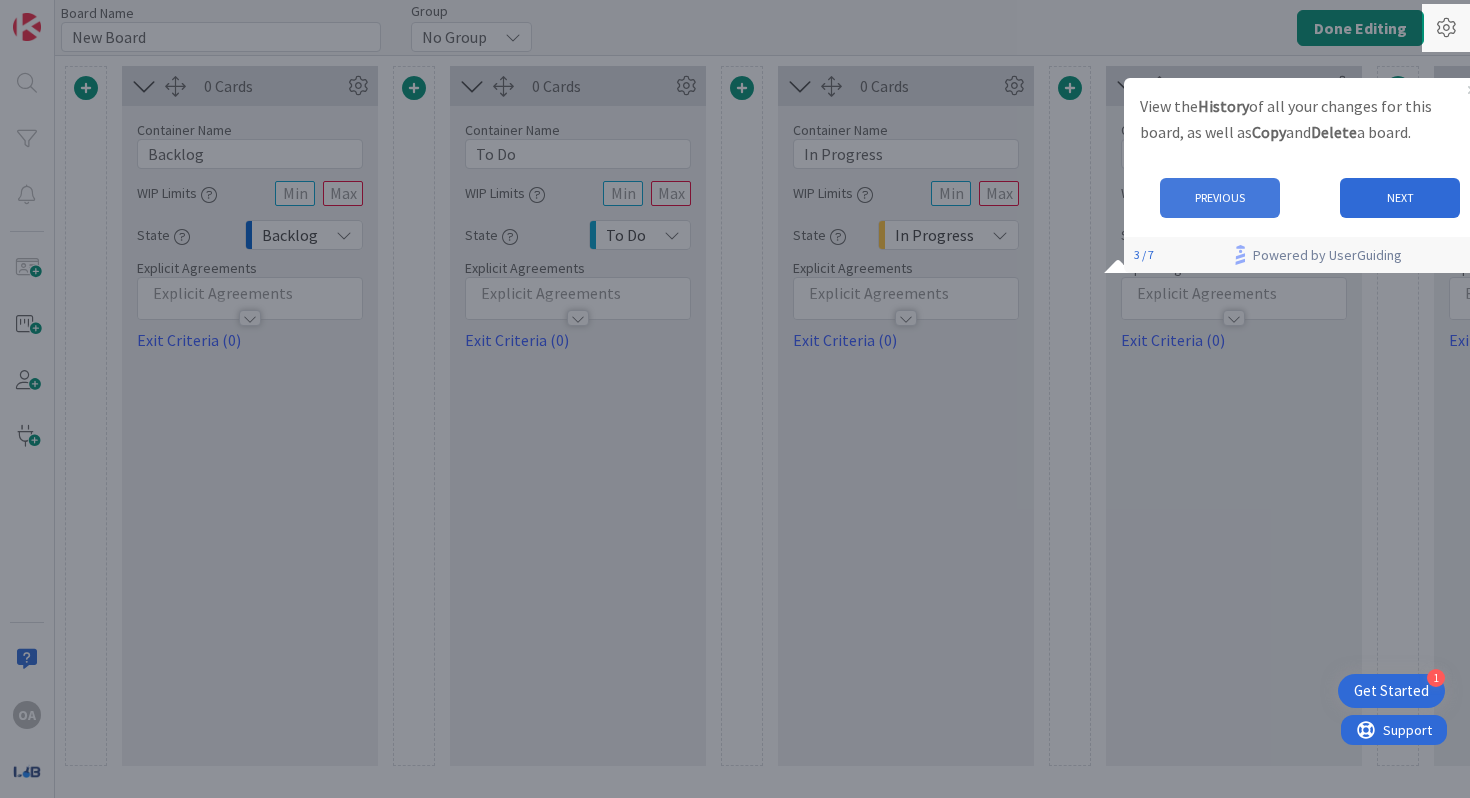 click on "PREVIOUS" at bounding box center [1220, 197] 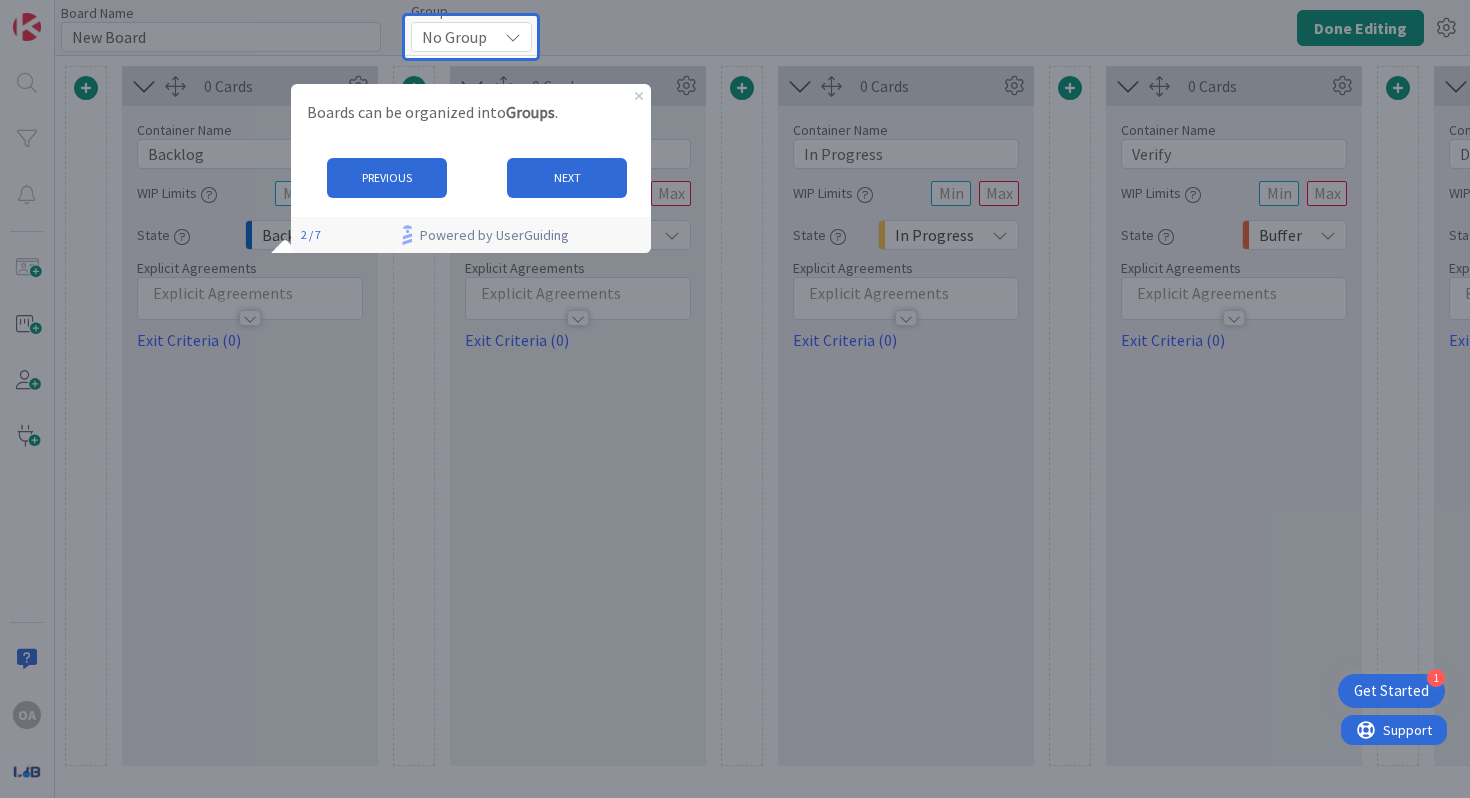 scroll, scrollTop: 0, scrollLeft: 0, axis: both 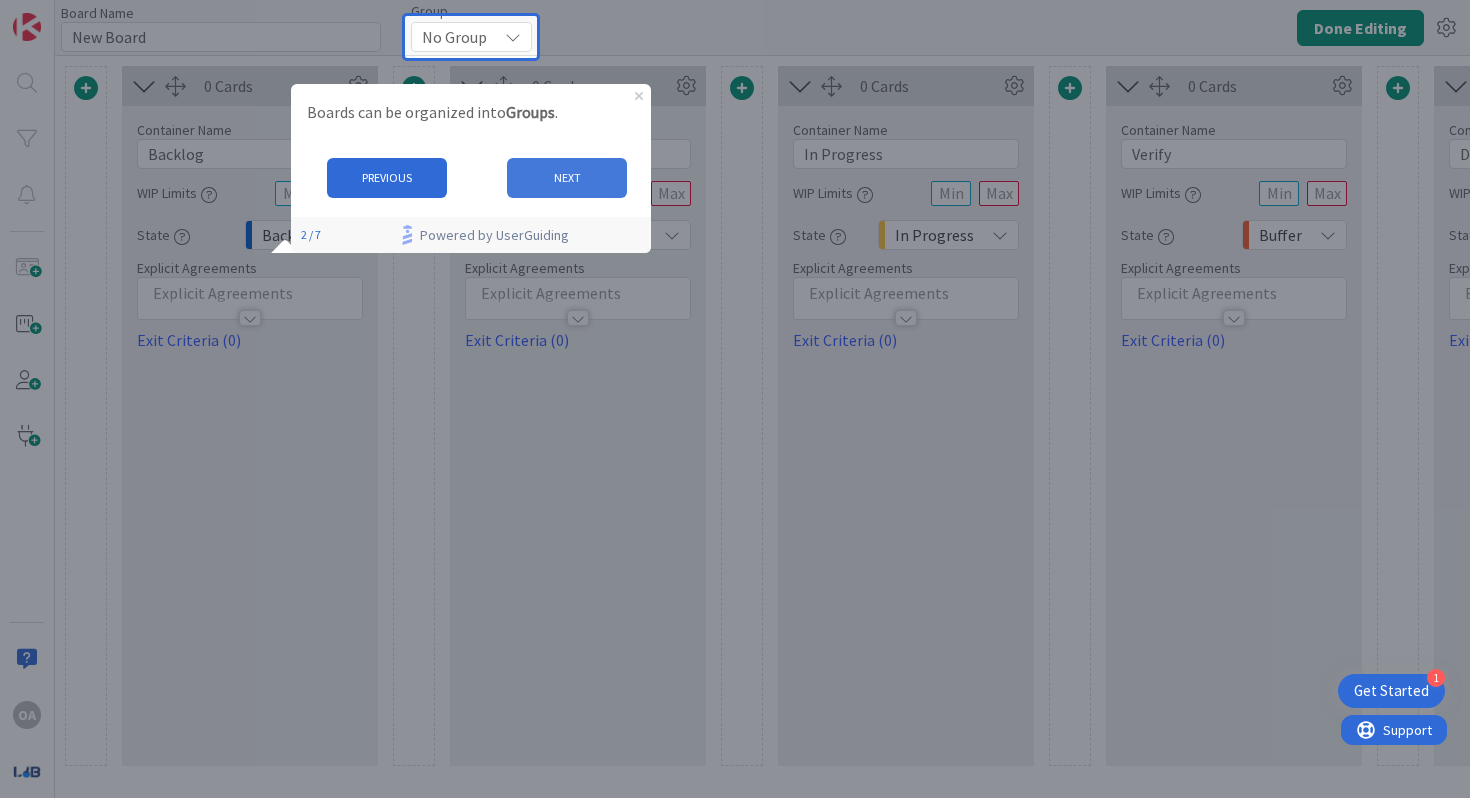 click on "NEXT" at bounding box center [566, 177] 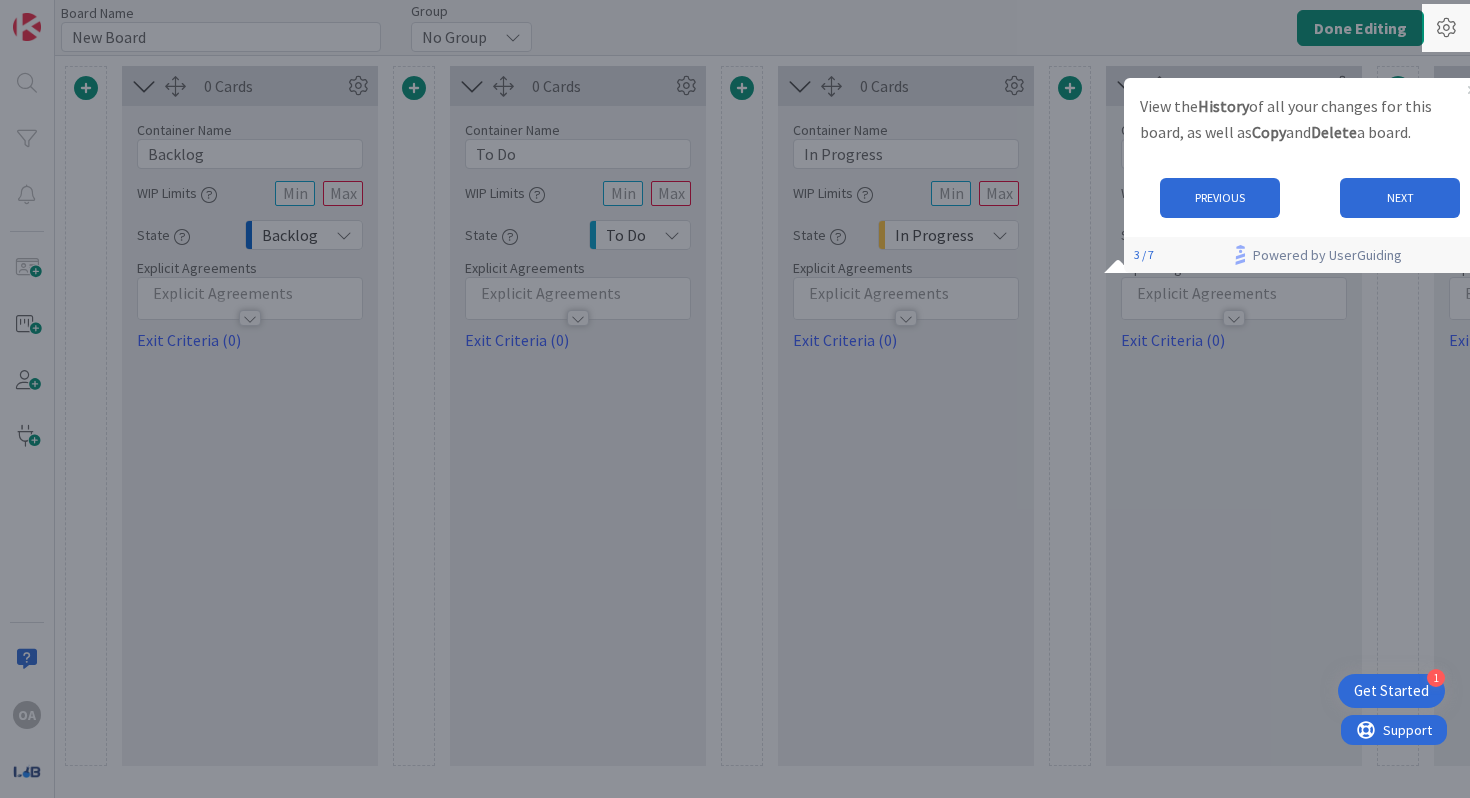 scroll, scrollTop: 0, scrollLeft: 0, axis: both 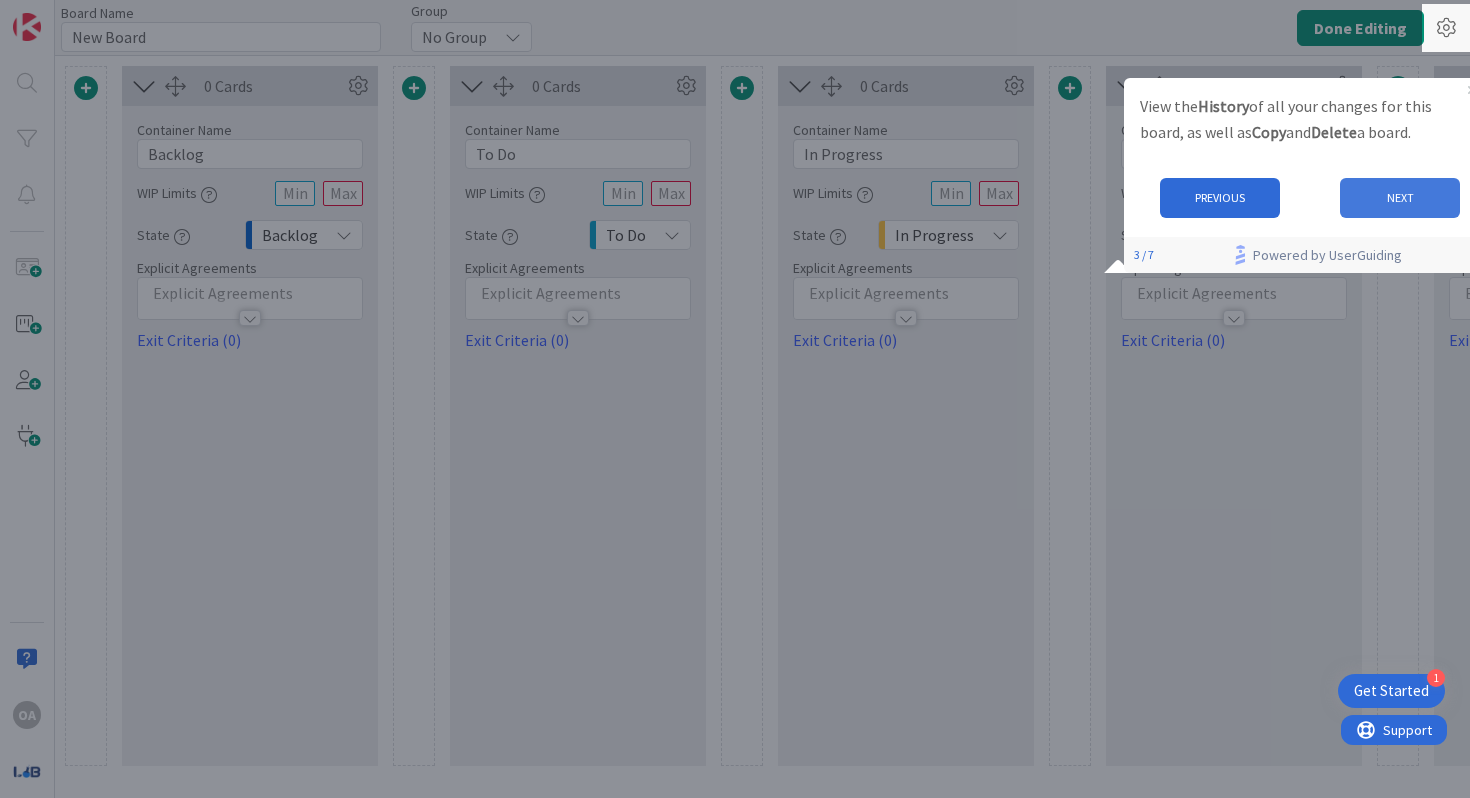 click on "NEXT" at bounding box center [1400, 197] 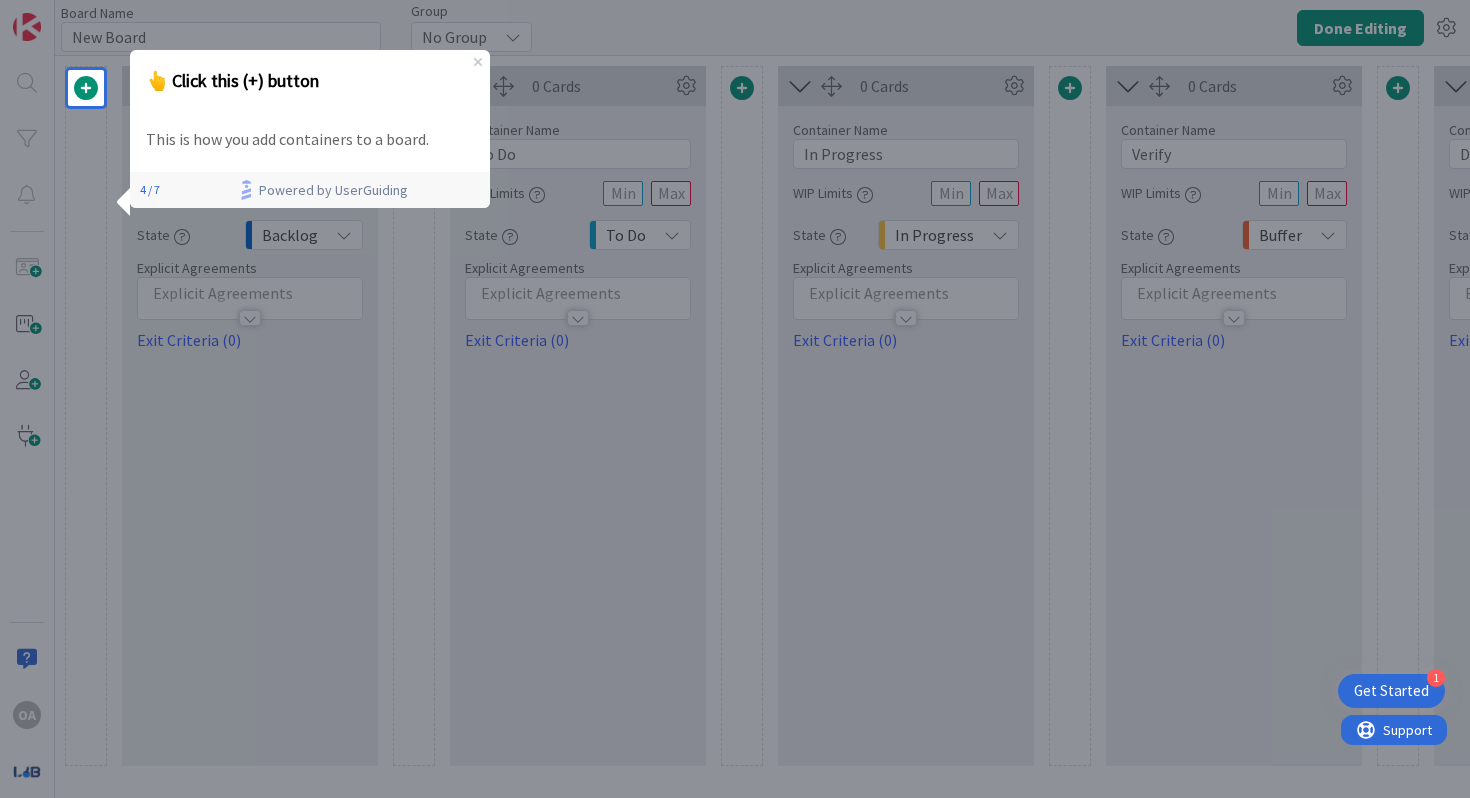 scroll, scrollTop: 0, scrollLeft: 0, axis: both 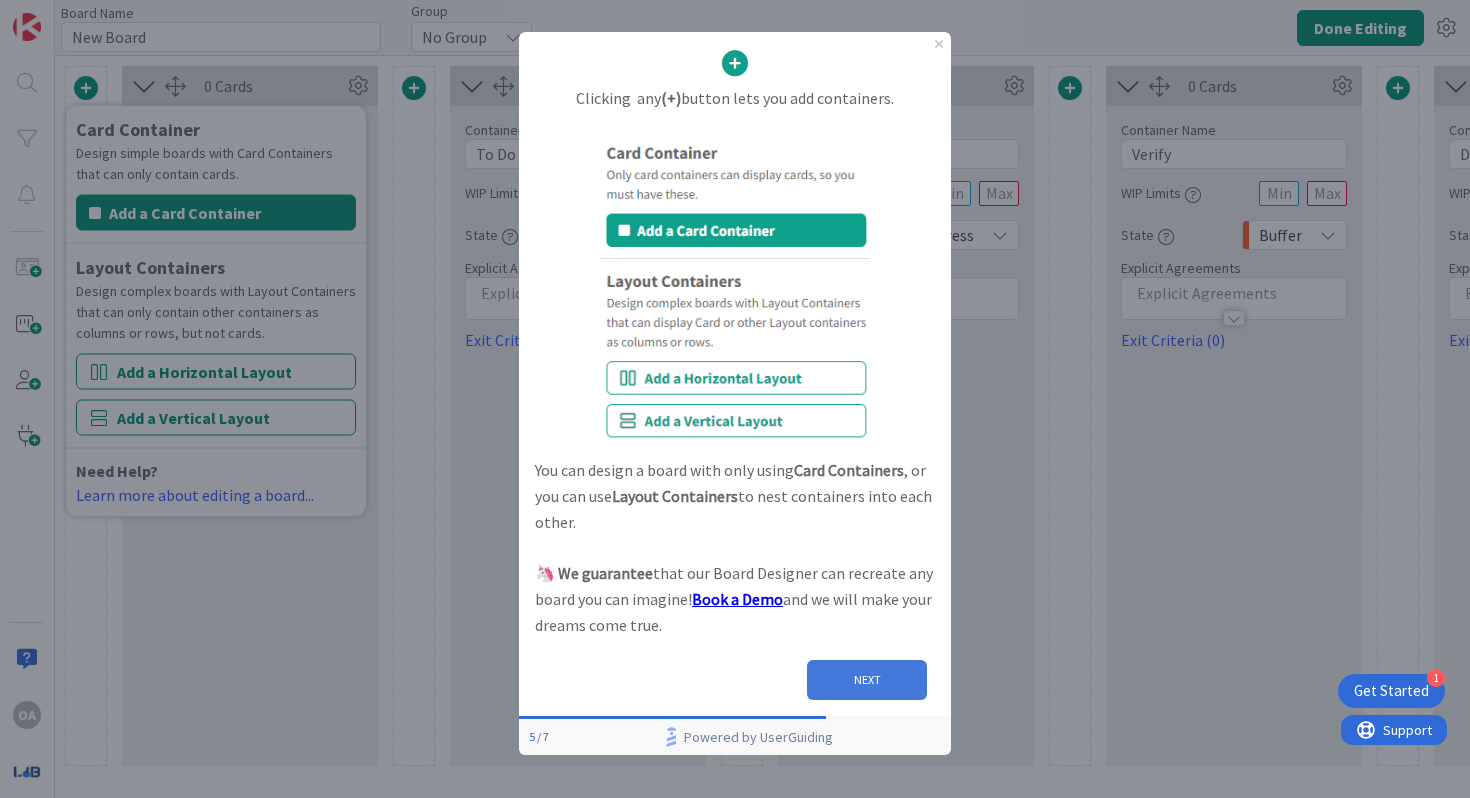 click on "NEXT" at bounding box center (867, 680) 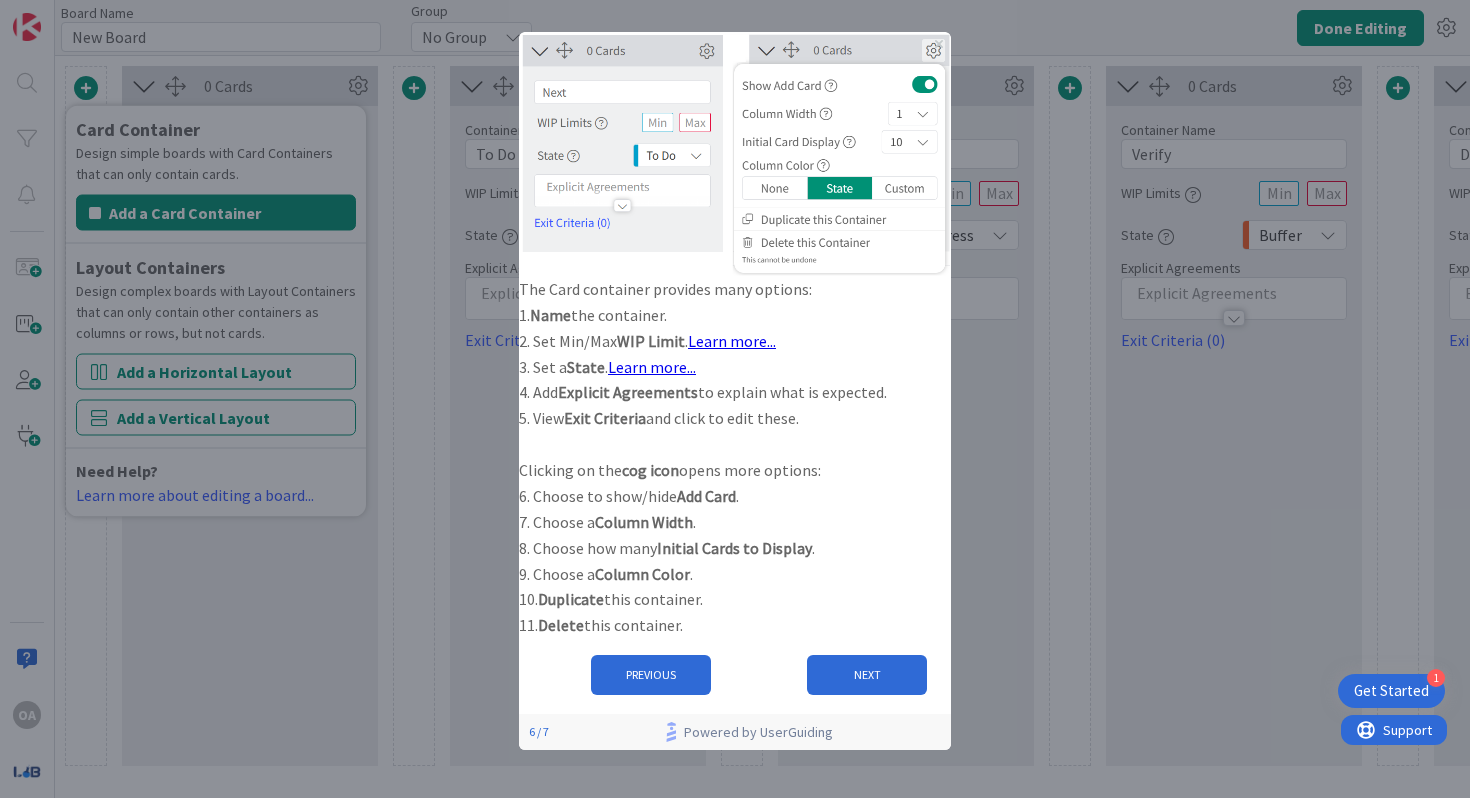 scroll, scrollTop: 0, scrollLeft: 0, axis: both 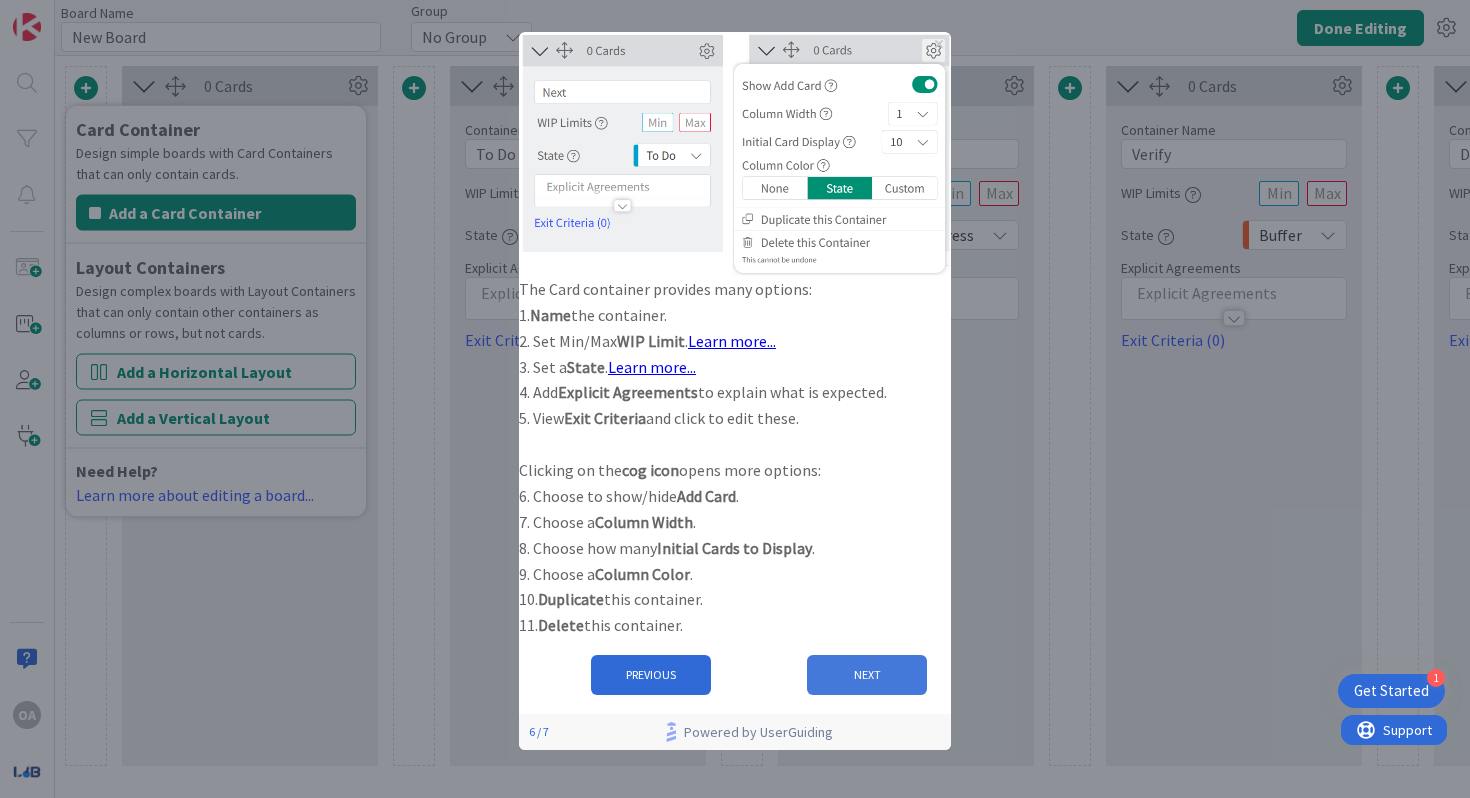 click on "NEXT" at bounding box center [867, 675] 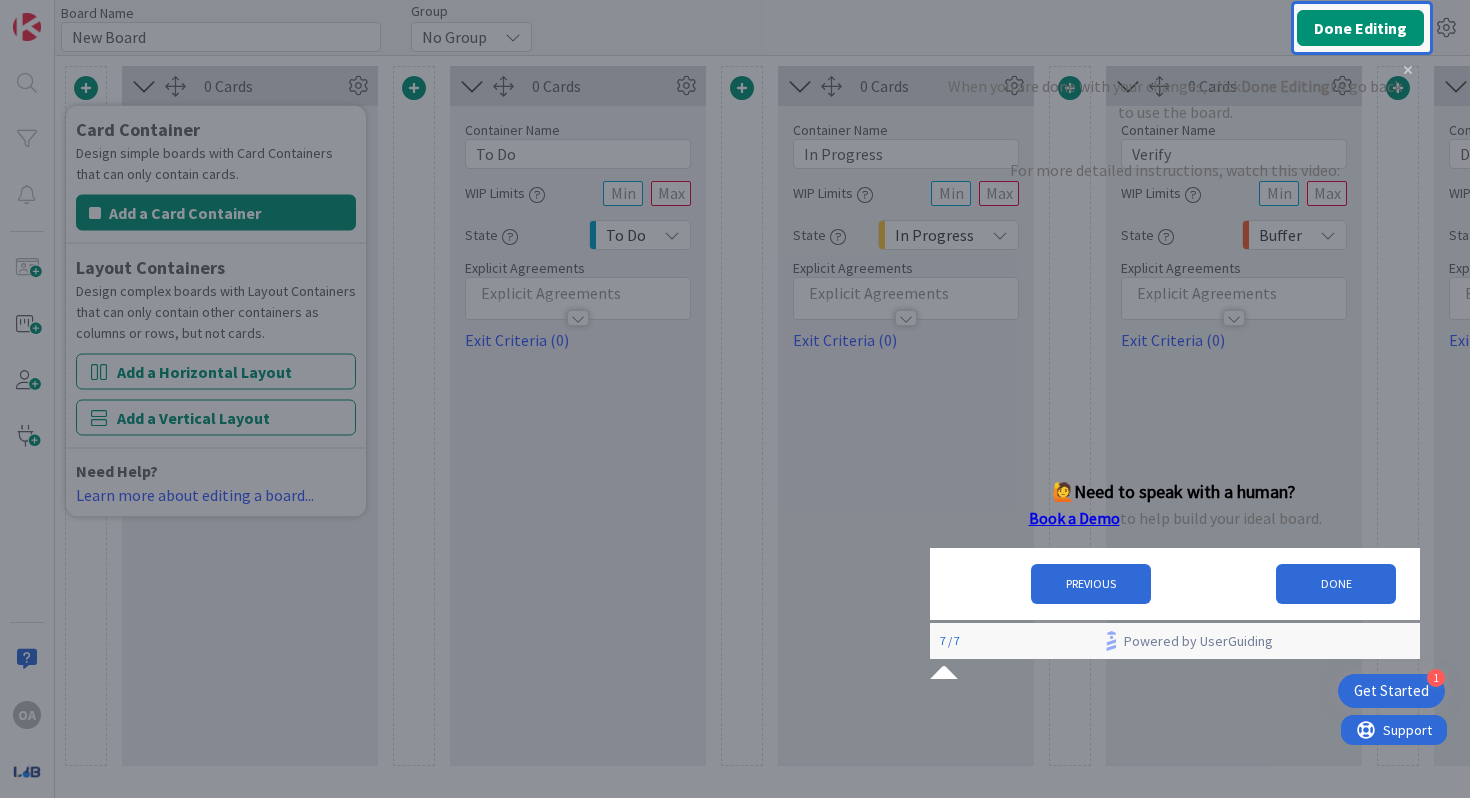 scroll, scrollTop: 0, scrollLeft: 0, axis: both 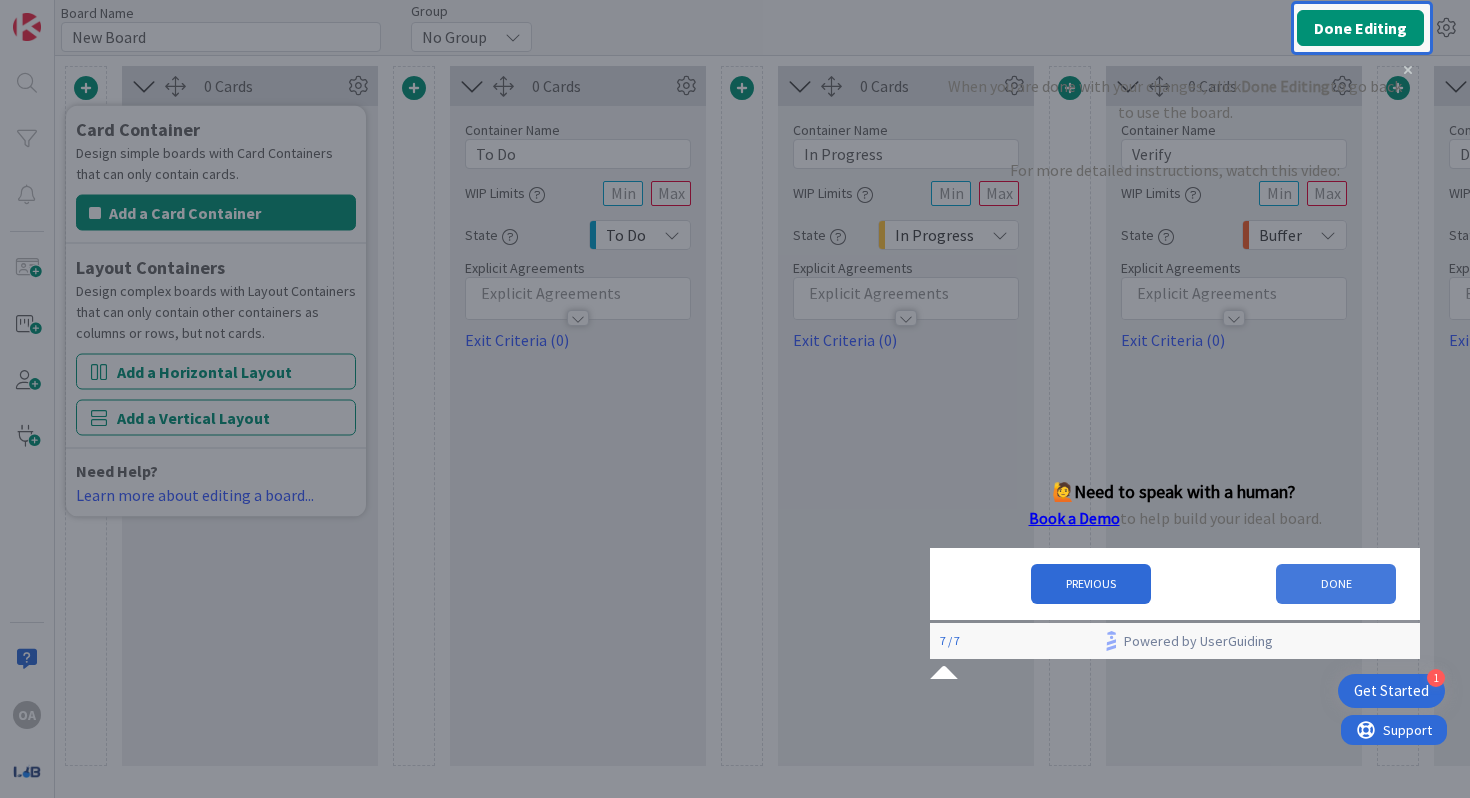 click on "DONE" at bounding box center (1335, 583) 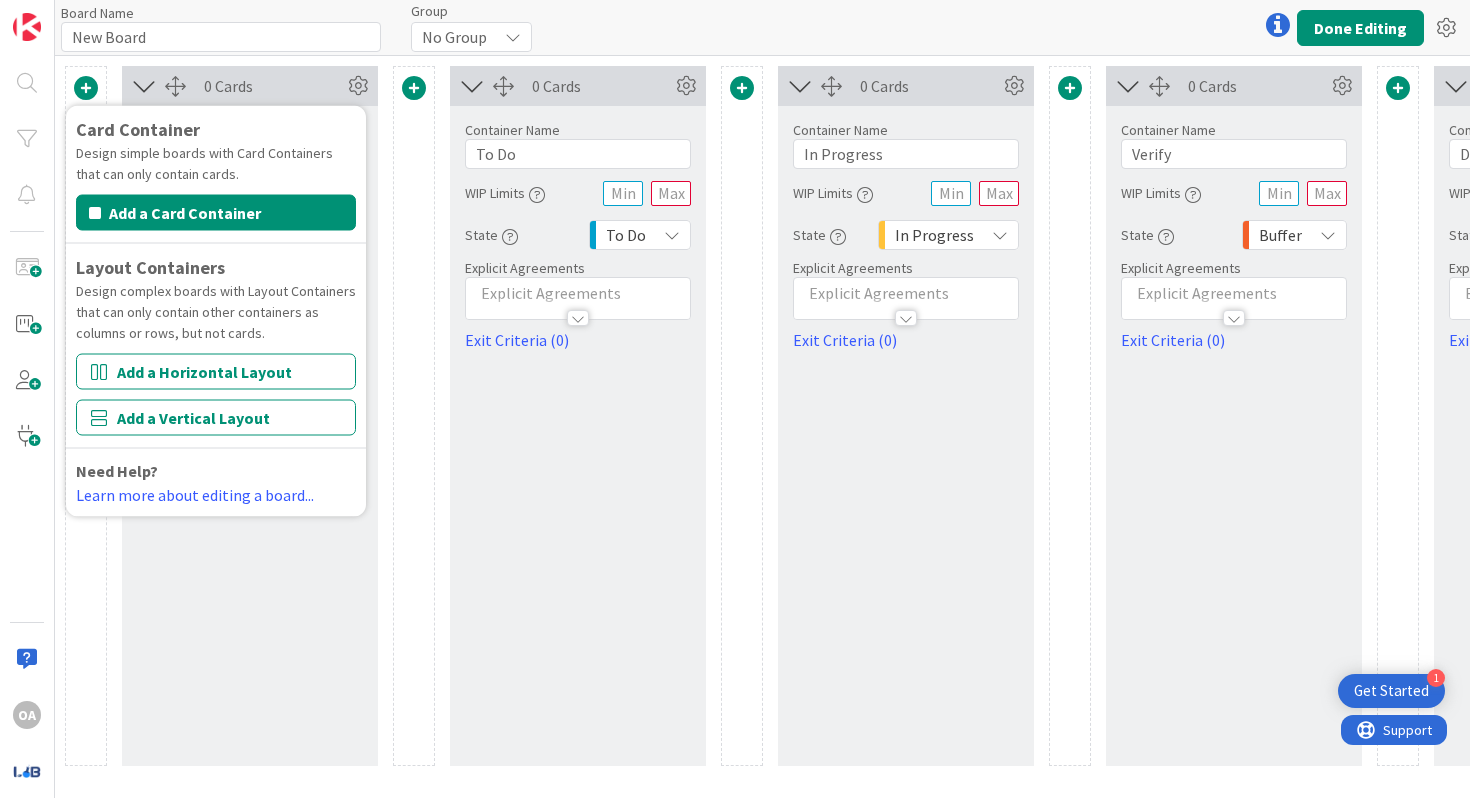 scroll, scrollTop: 0, scrollLeft: 0, axis: both 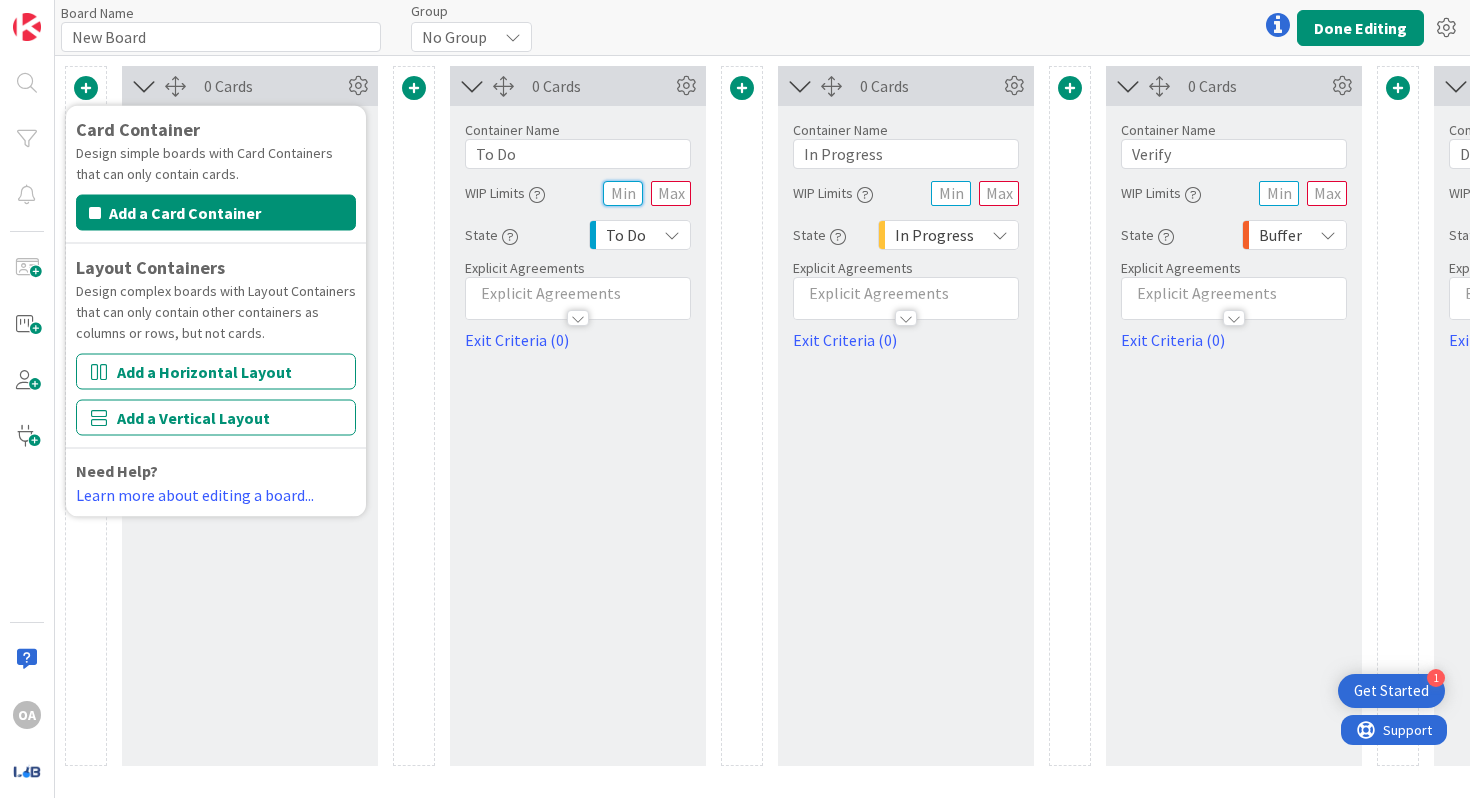 click at bounding box center (623, 193) 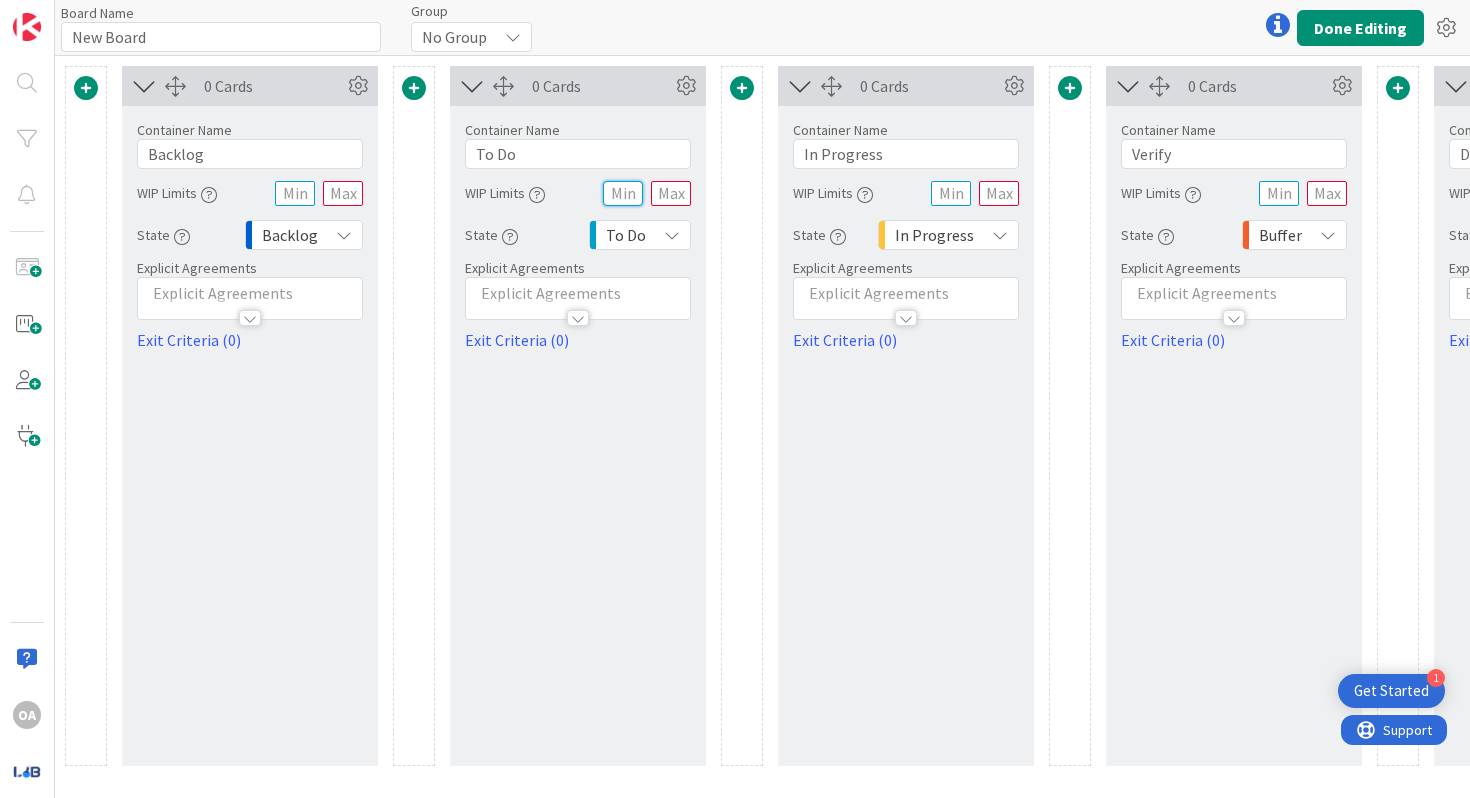 click at bounding box center [623, 193] 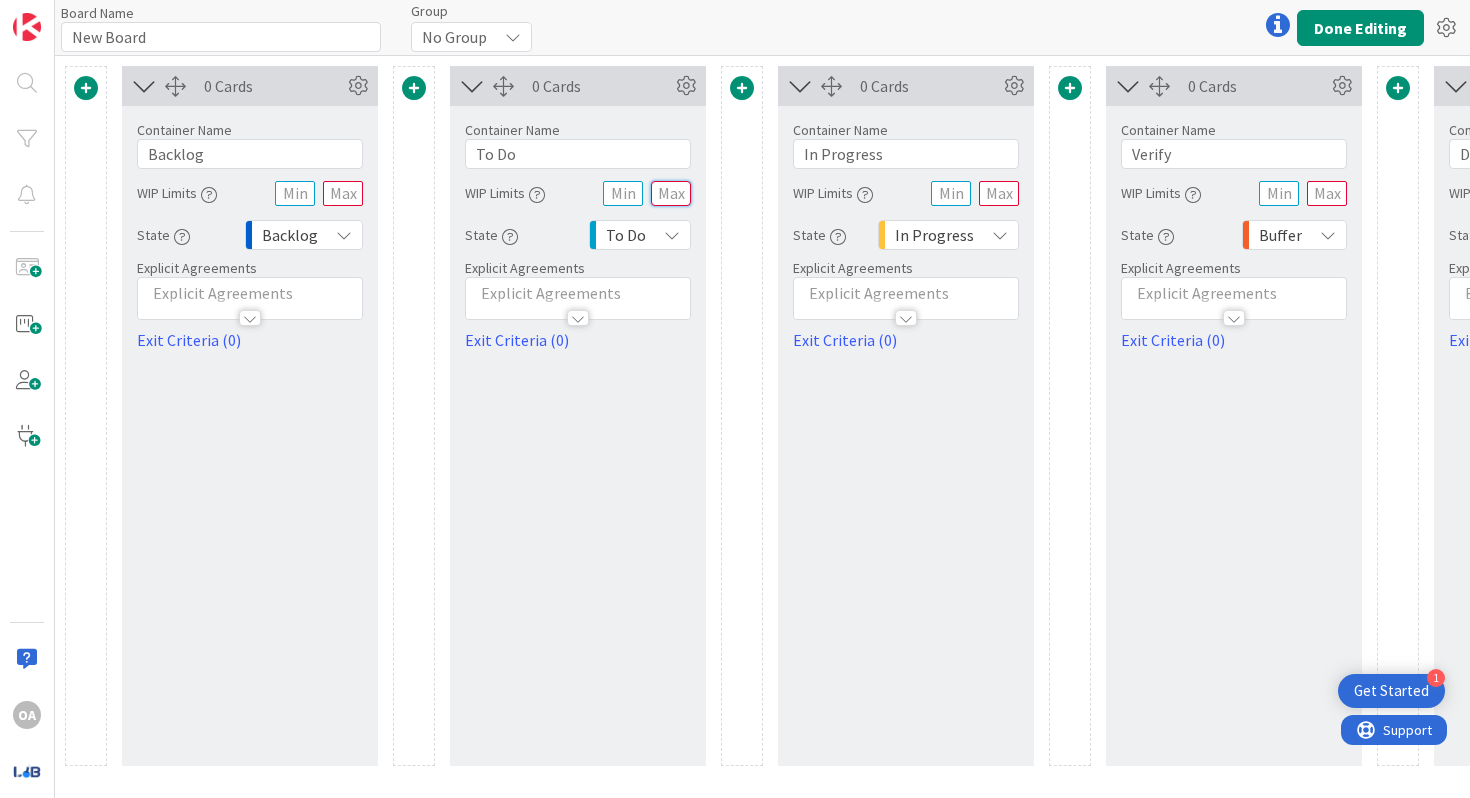 click at bounding box center (671, 193) 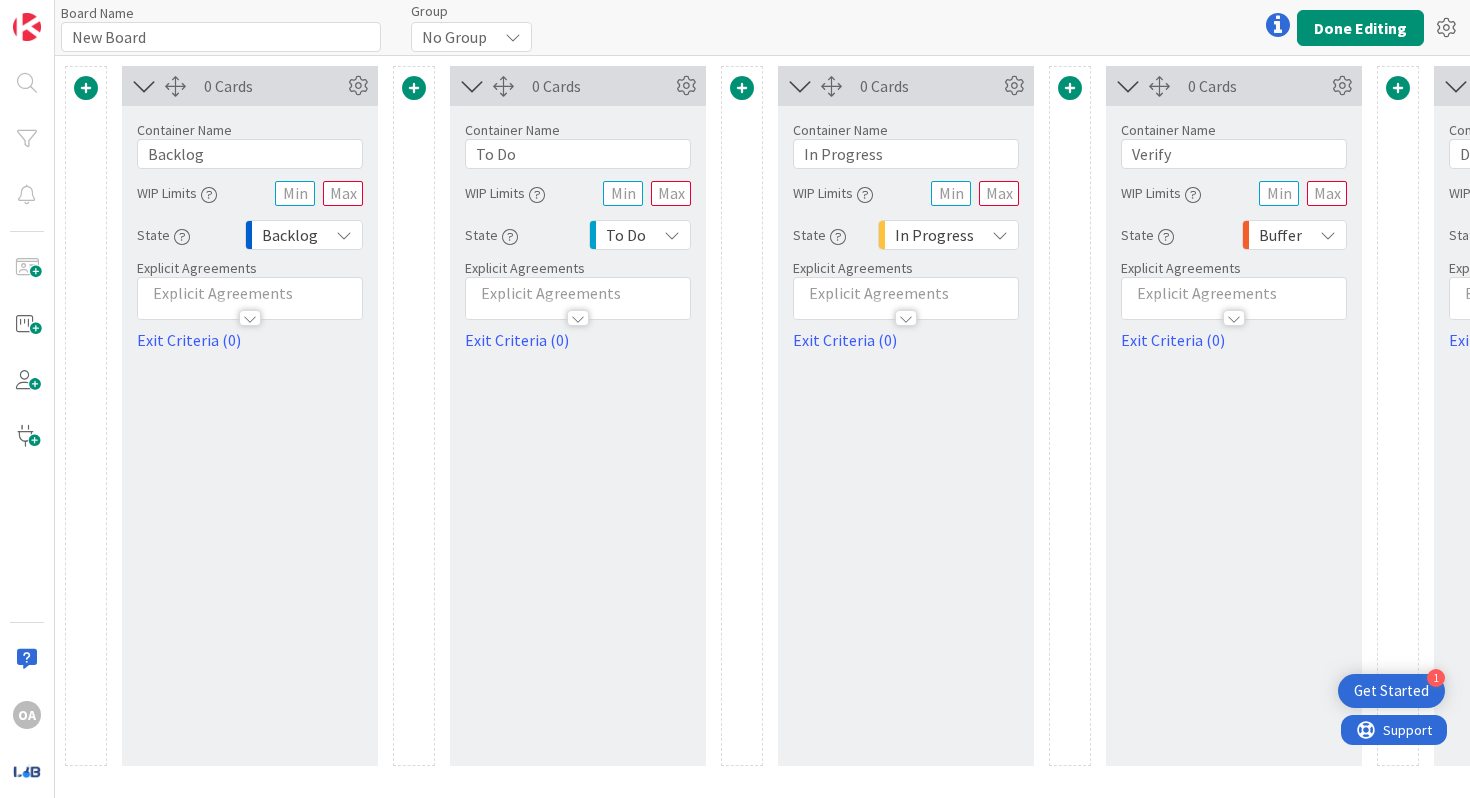 click at bounding box center [672, 235] 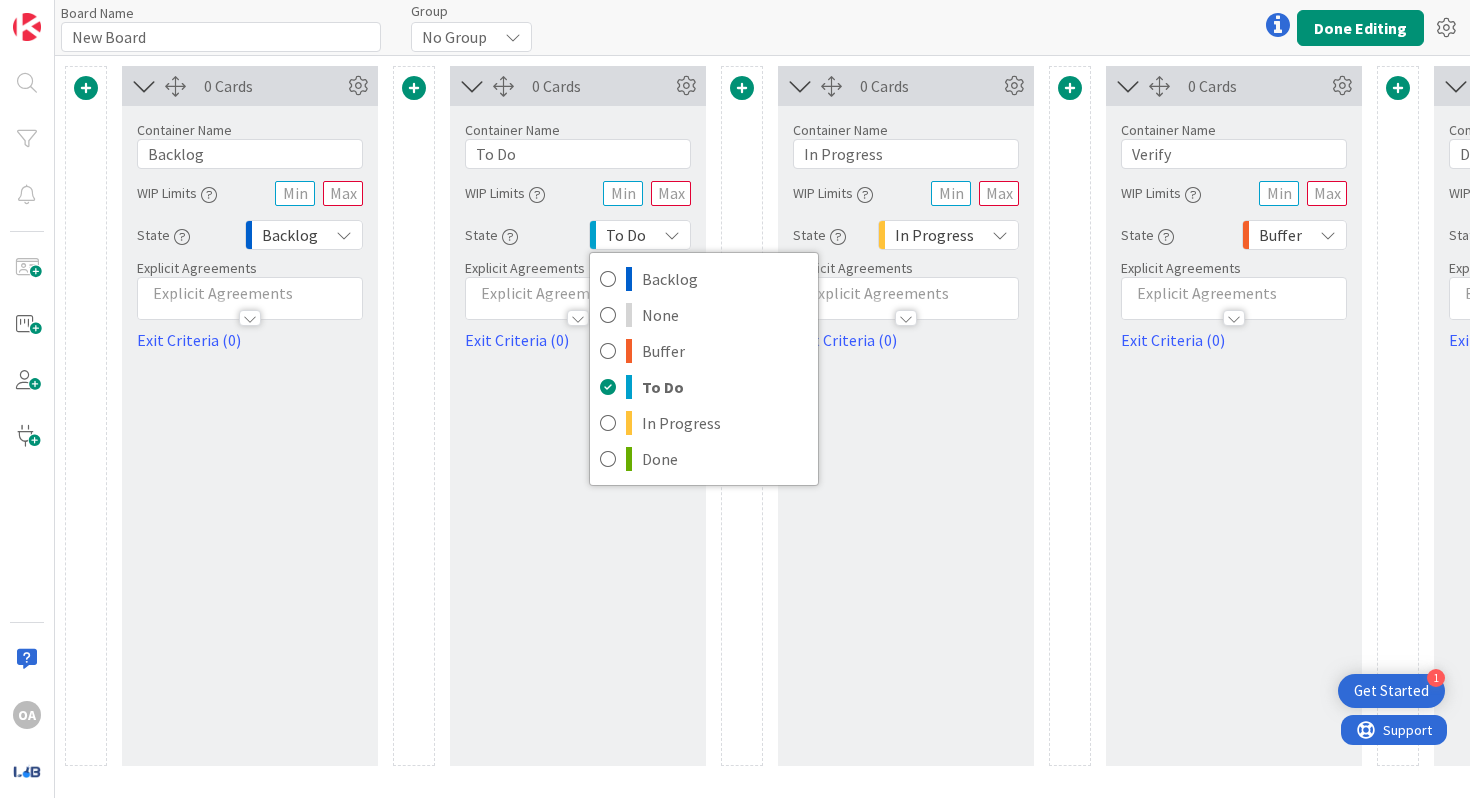 click on "0 Cards Container Name 5 / 64 To Do WIP Limits State To Do Backlog None Buffer To Do In Progress Done Explicit Agreements Exit Criteria (0)" at bounding box center [578, 416] 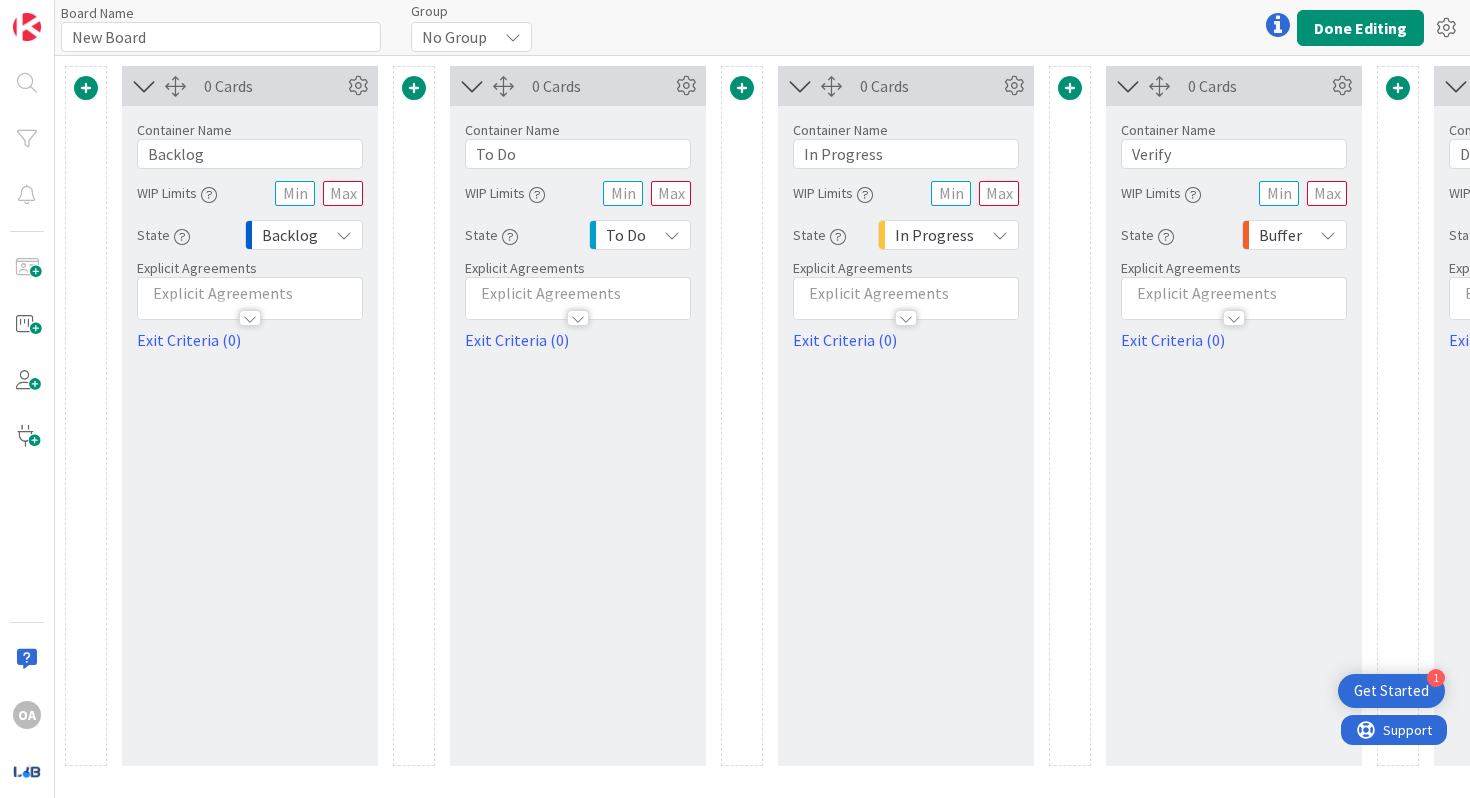 click at bounding box center [1328, 235] 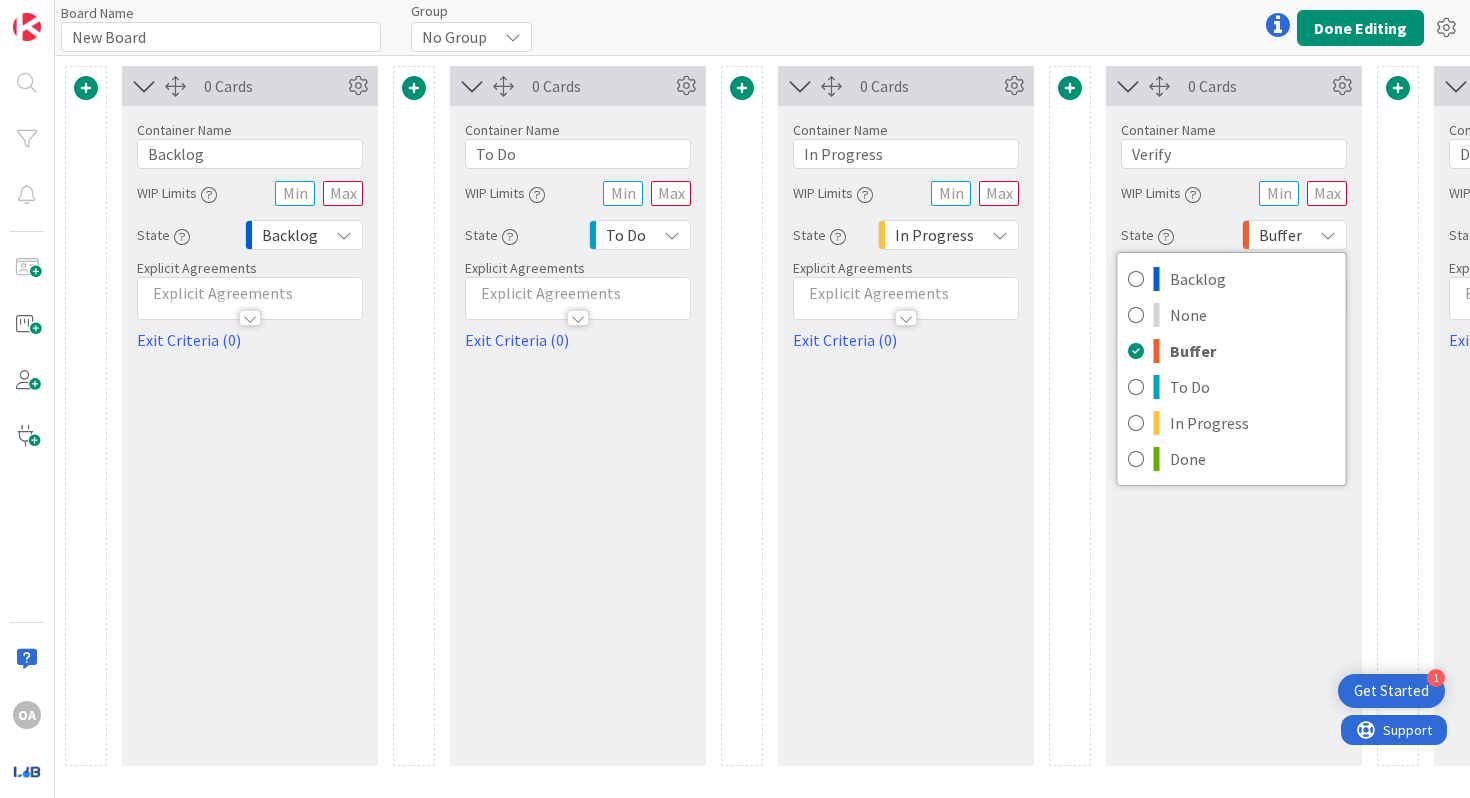 click on "0 Cards Container Name 6 / 64 Verify WIP Limits State Buffer Backlog None Buffer To Do In Progress Done Explicit Agreements Exit Criteria (0)" at bounding box center (1234, 416) 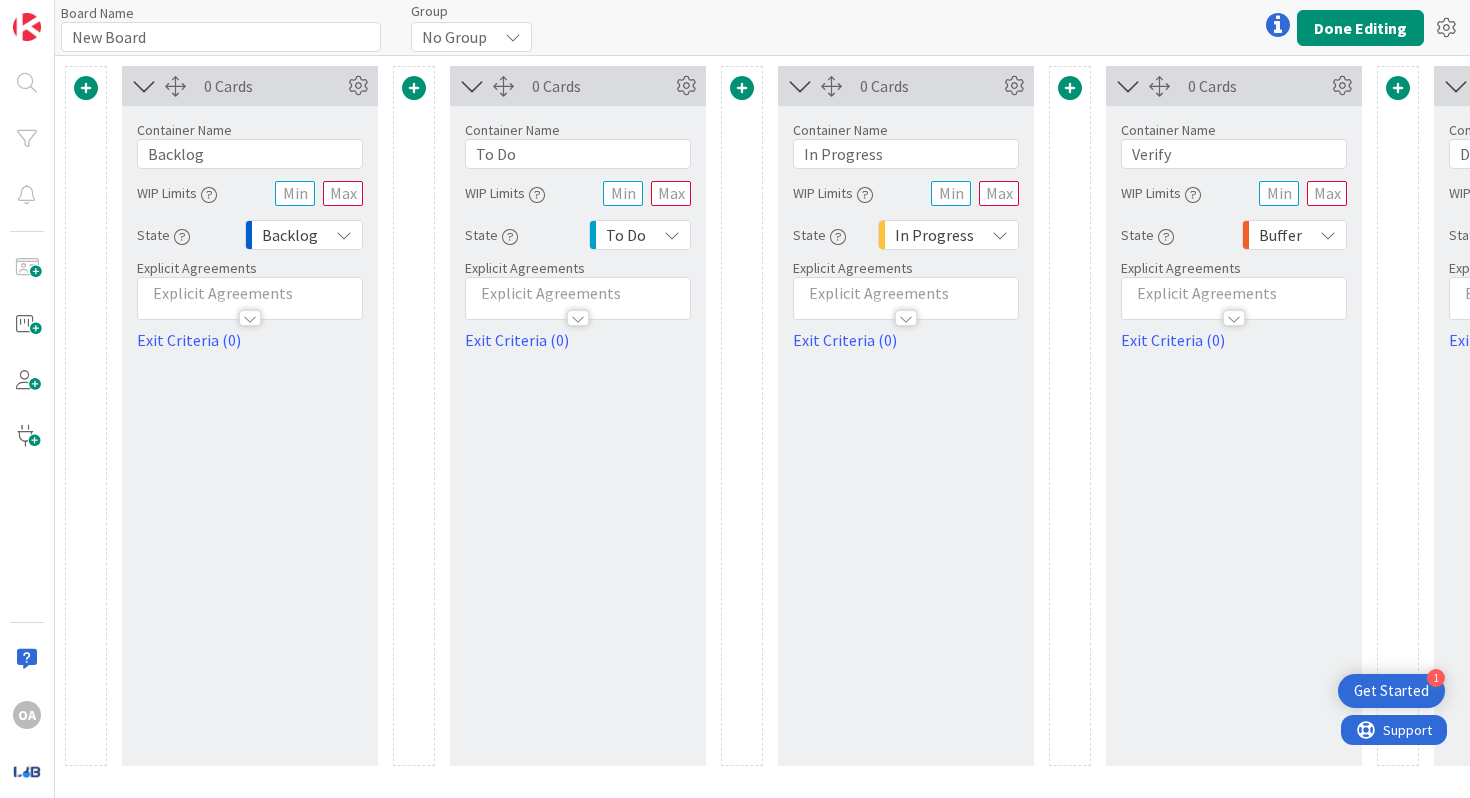 click on "0 Cards Container Name 6 / 64 Verify WIP Limits State Buffer Backlog None Buffer To Do In Progress Done Explicit Agreements Exit Criteria (0)" at bounding box center (1234, 416) 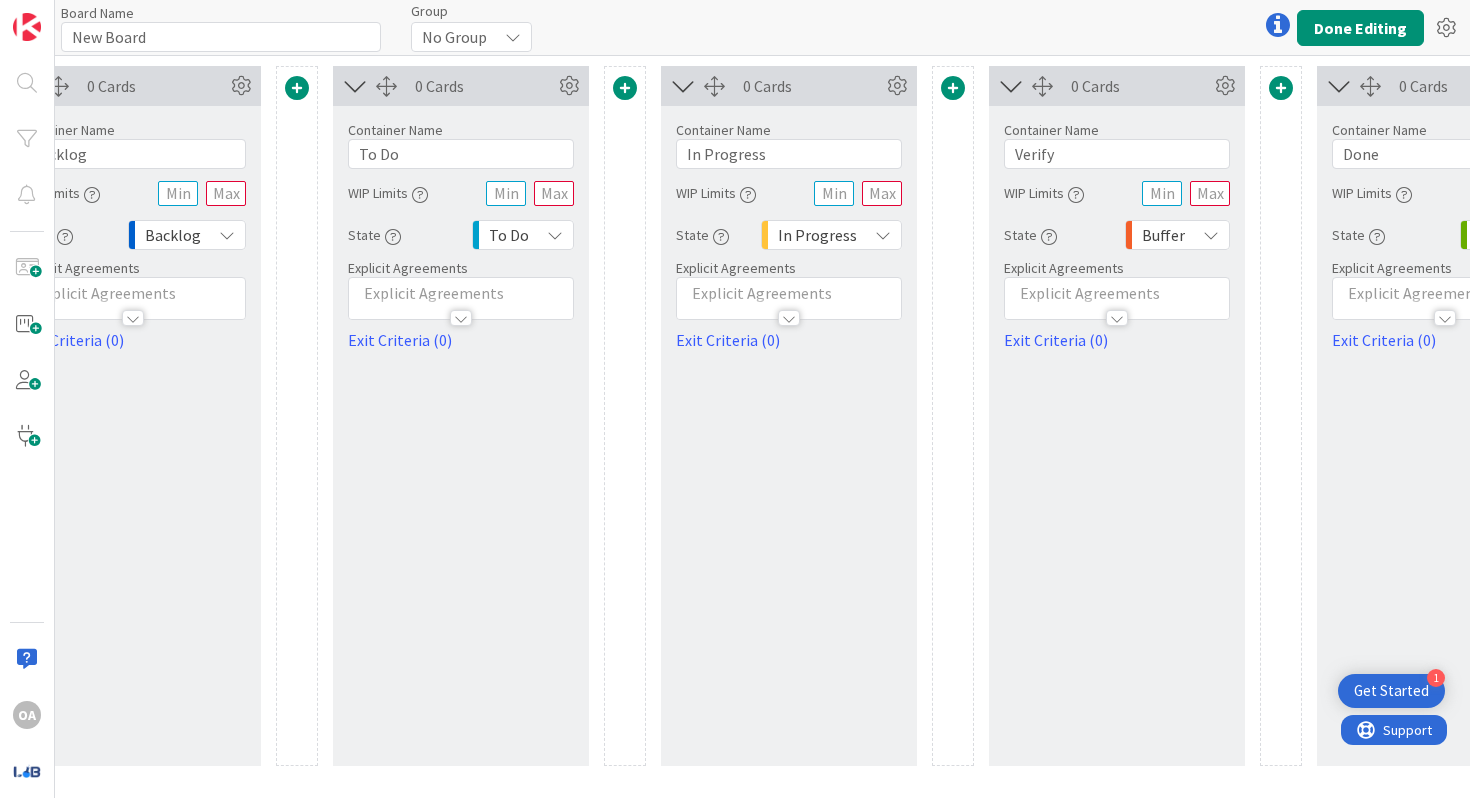scroll, scrollTop: 0, scrollLeft: 0, axis: both 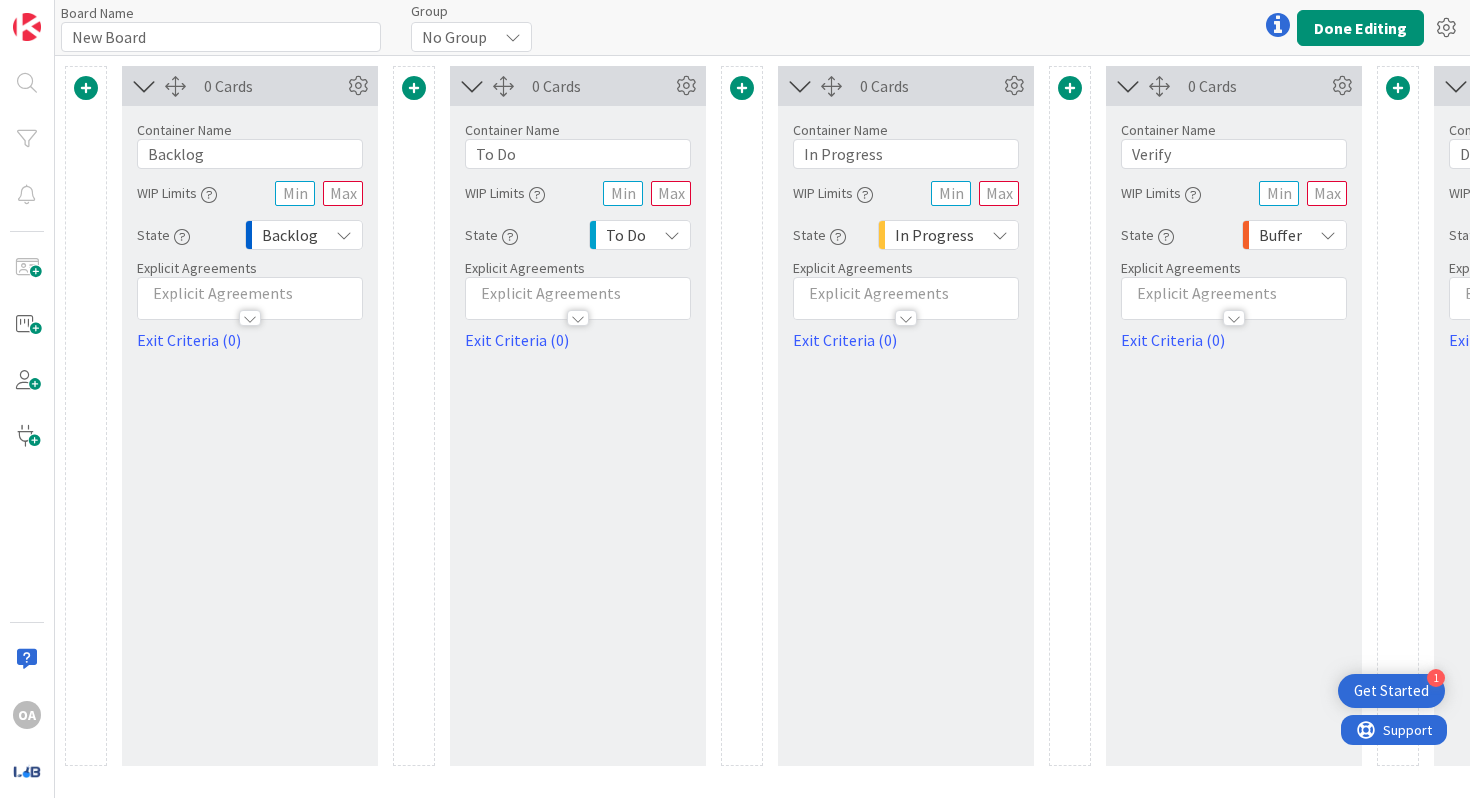 click at bounding box center [86, 88] 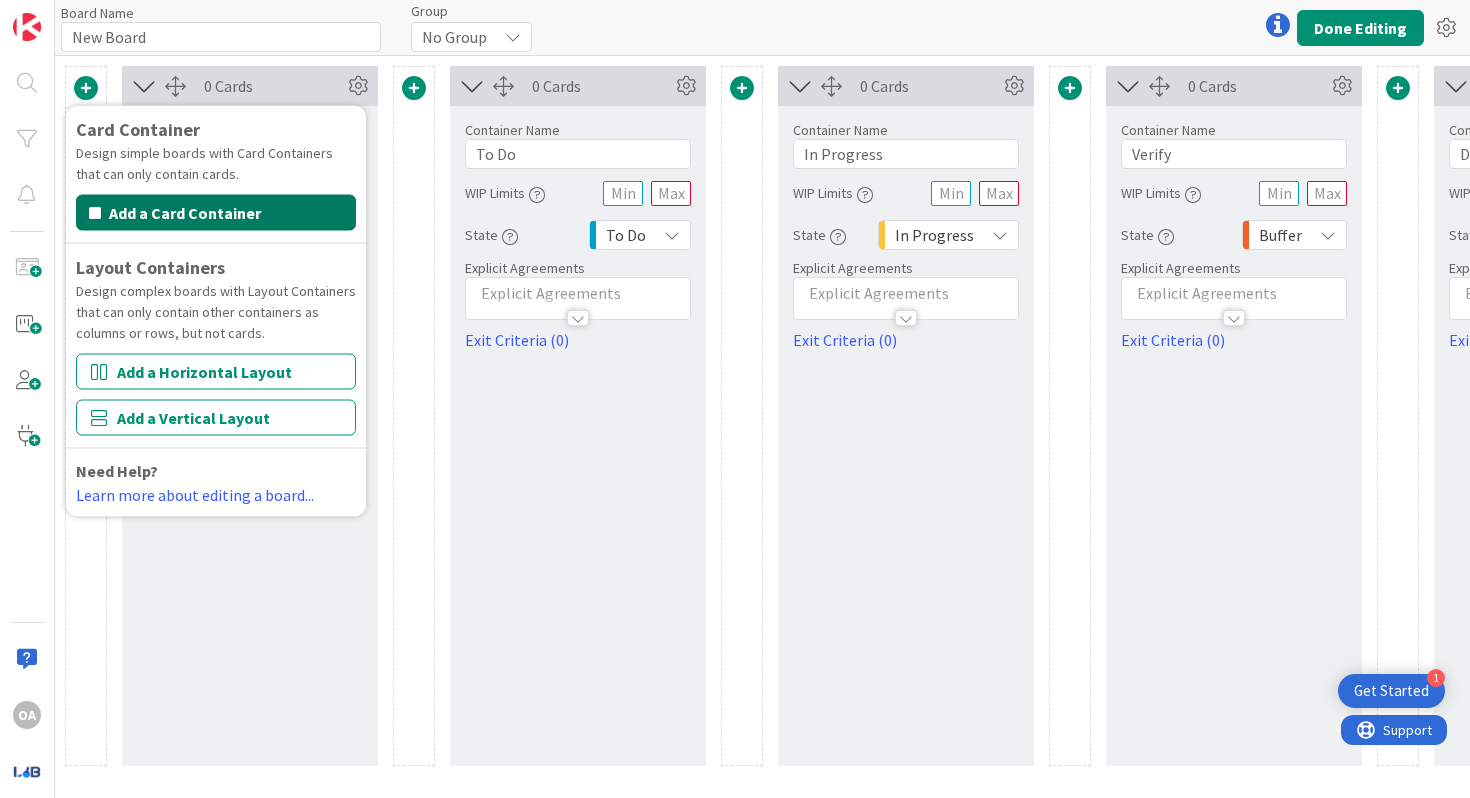 click at bounding box center [95, 213] 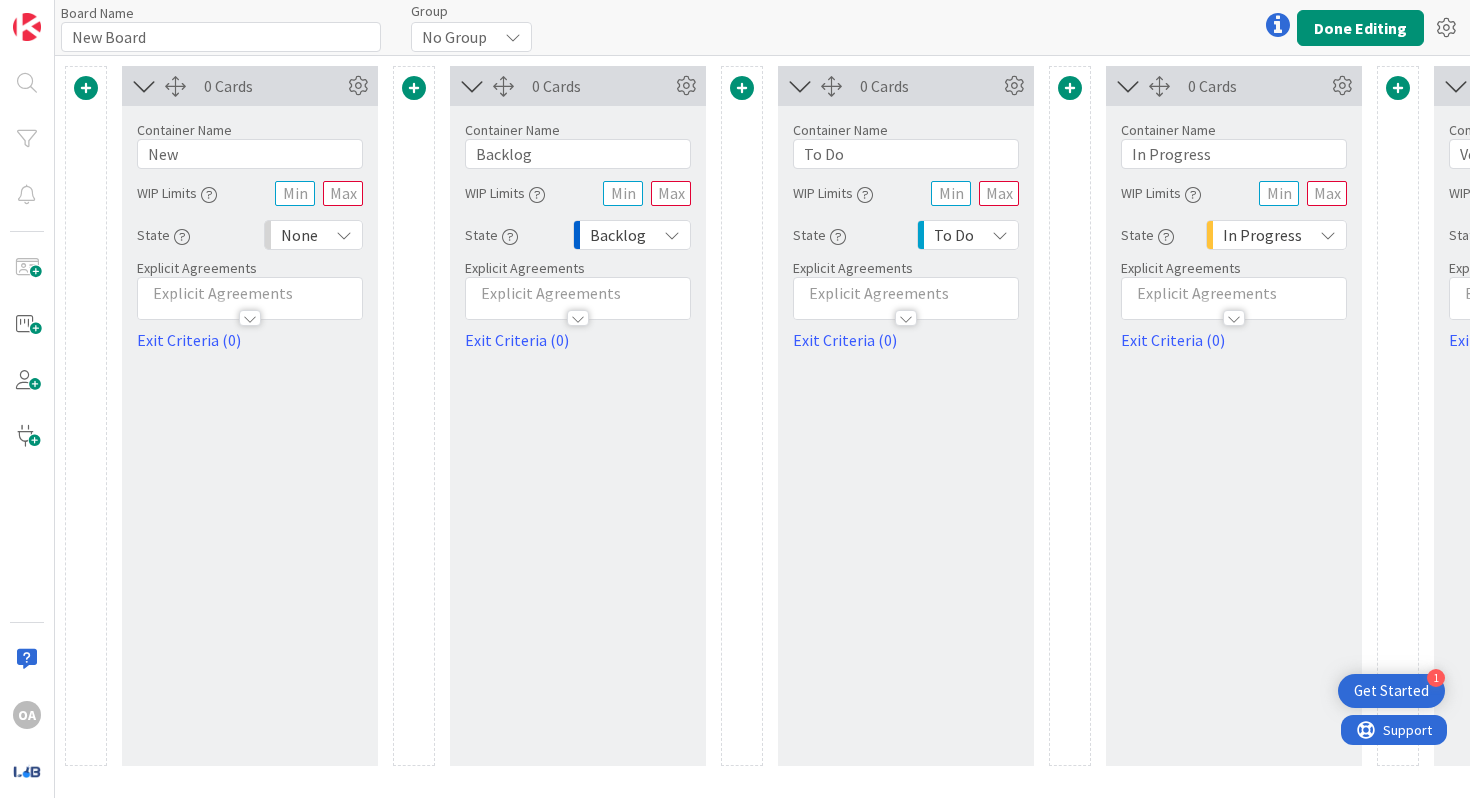 click at bounding box center [209, 195] 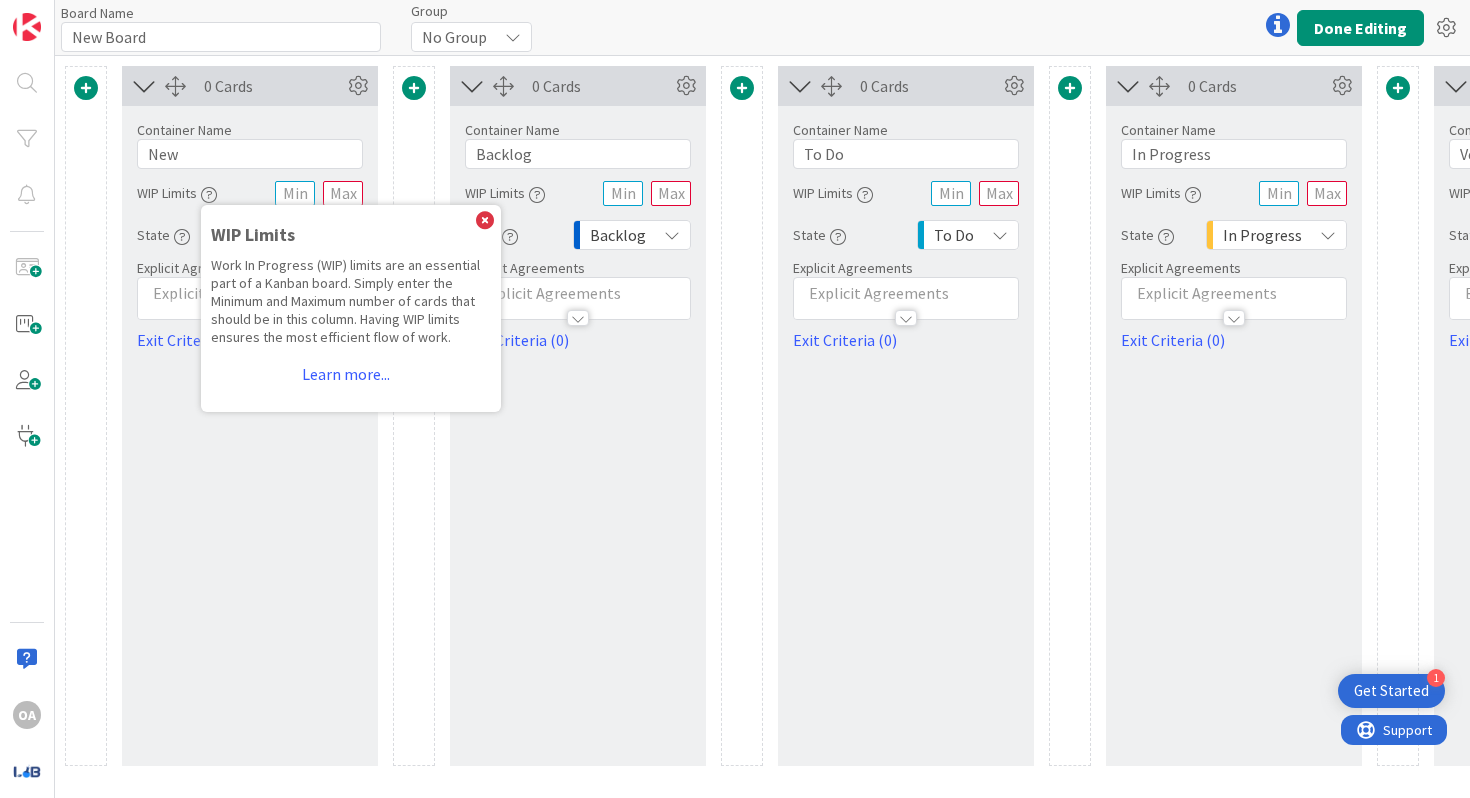 click on "Container Name 3 / 64 New WIP Limits WIP Limits Work In Progress (WIP) limits are an essential part of a Kanban board. Simply enter the Minimum and Maximum number of cards that should be in this column. Having WIP limits ensures the most efficient flow of work. Learn more... State None Explicit Agreements Exit Criteria (0)" at bounding box center (250, 229) 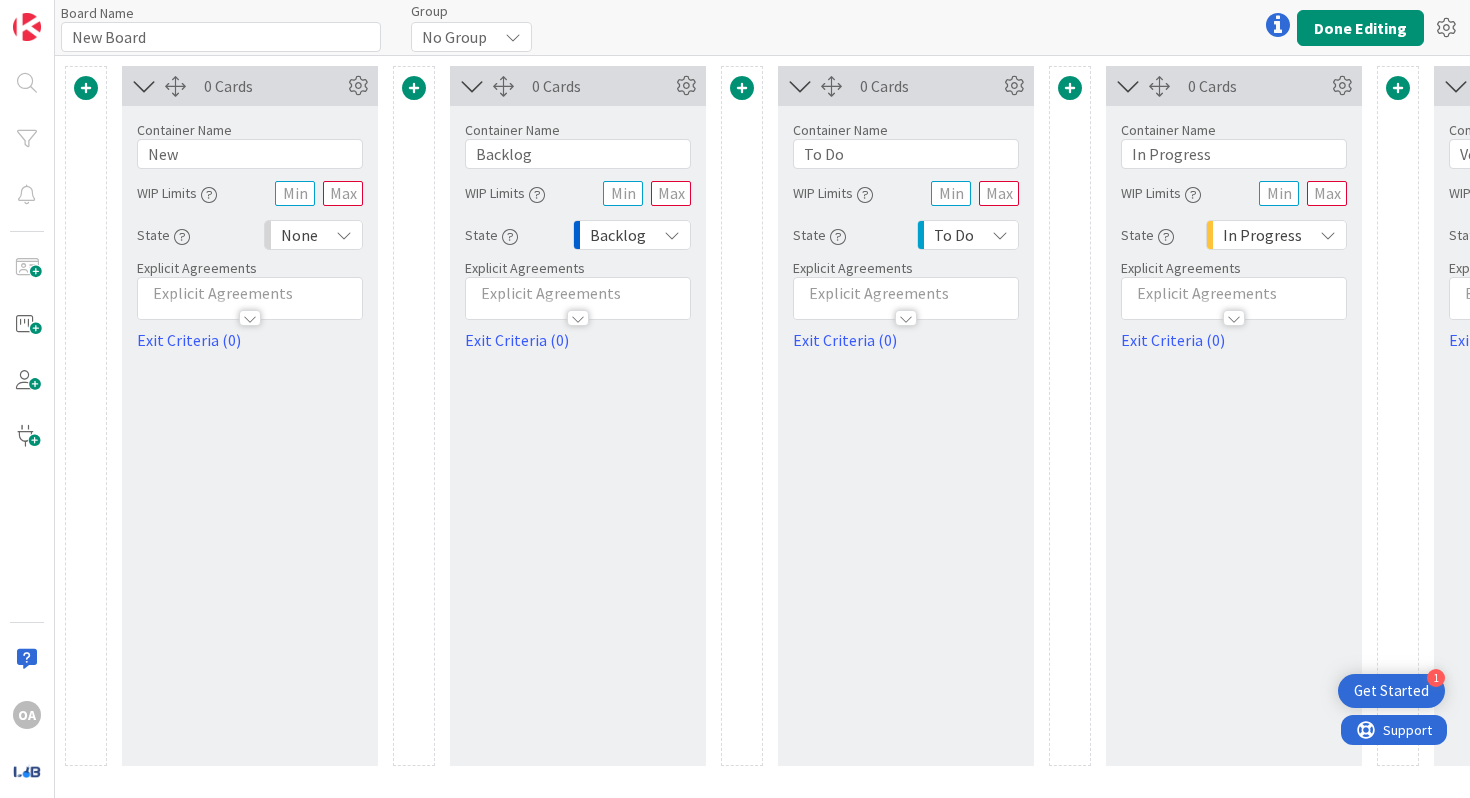 click at bounding box center [144, 86] 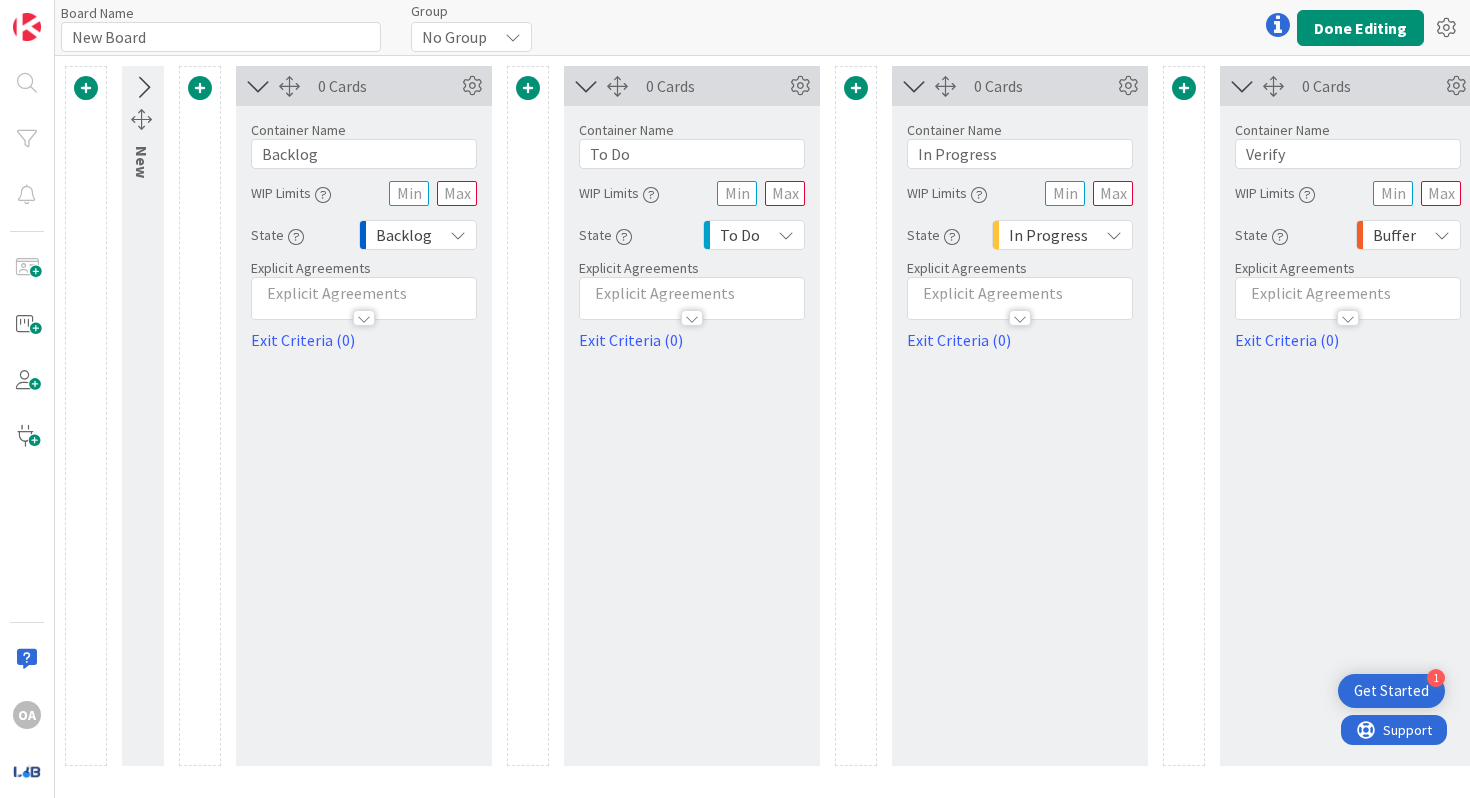 click at bounding box center [258, 86] 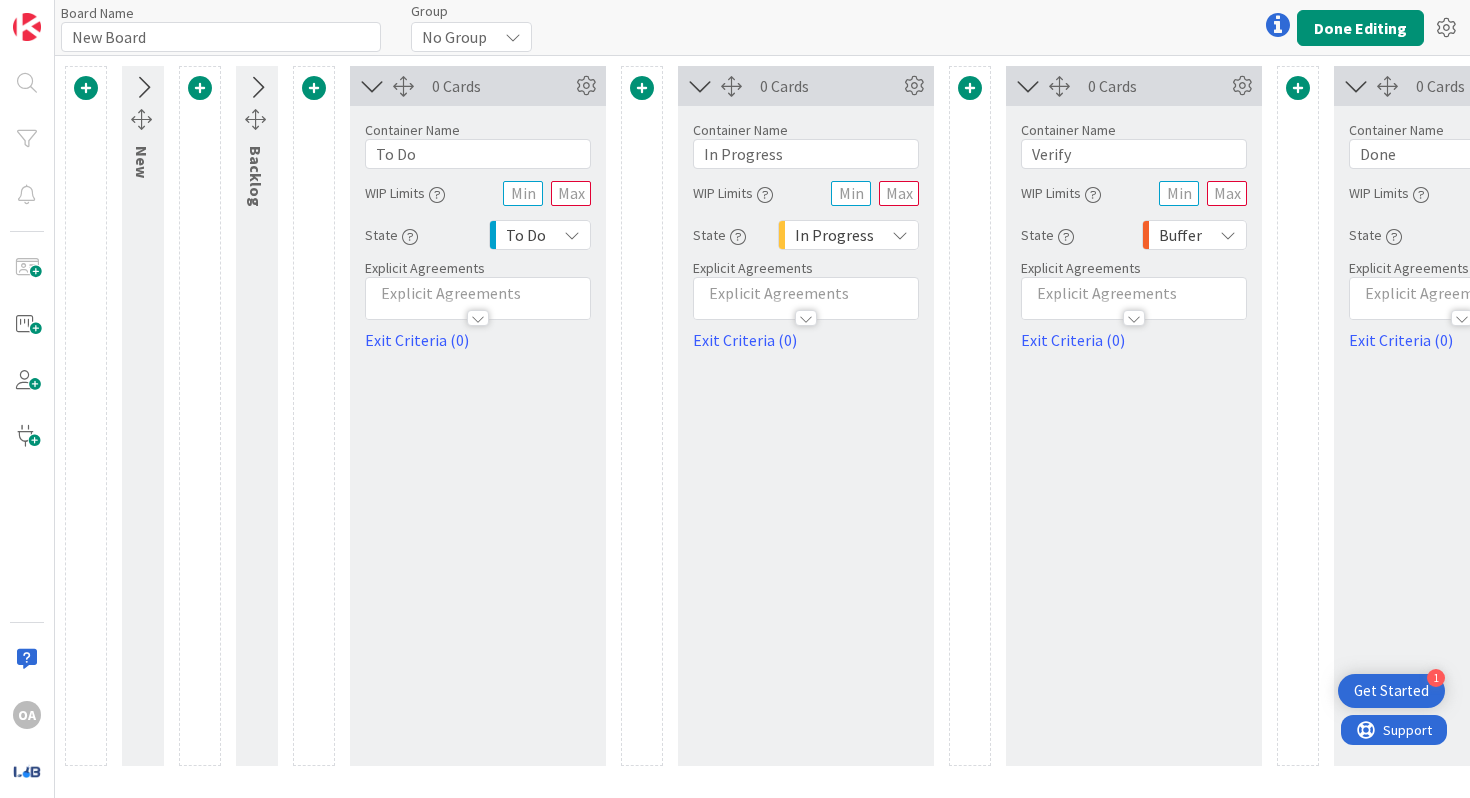 click at bounding box center (256, 88) 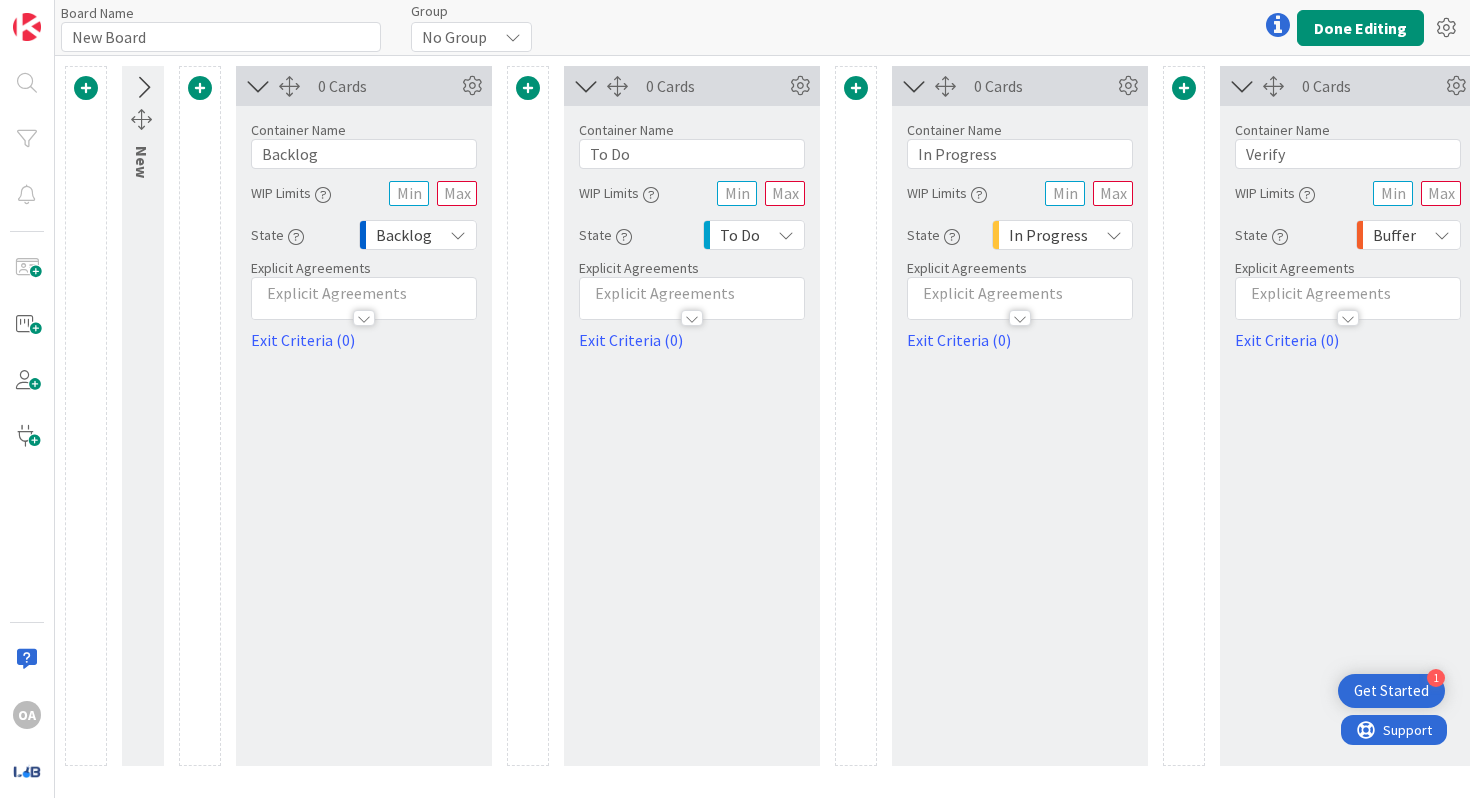 click at bounding box center (142, 88) 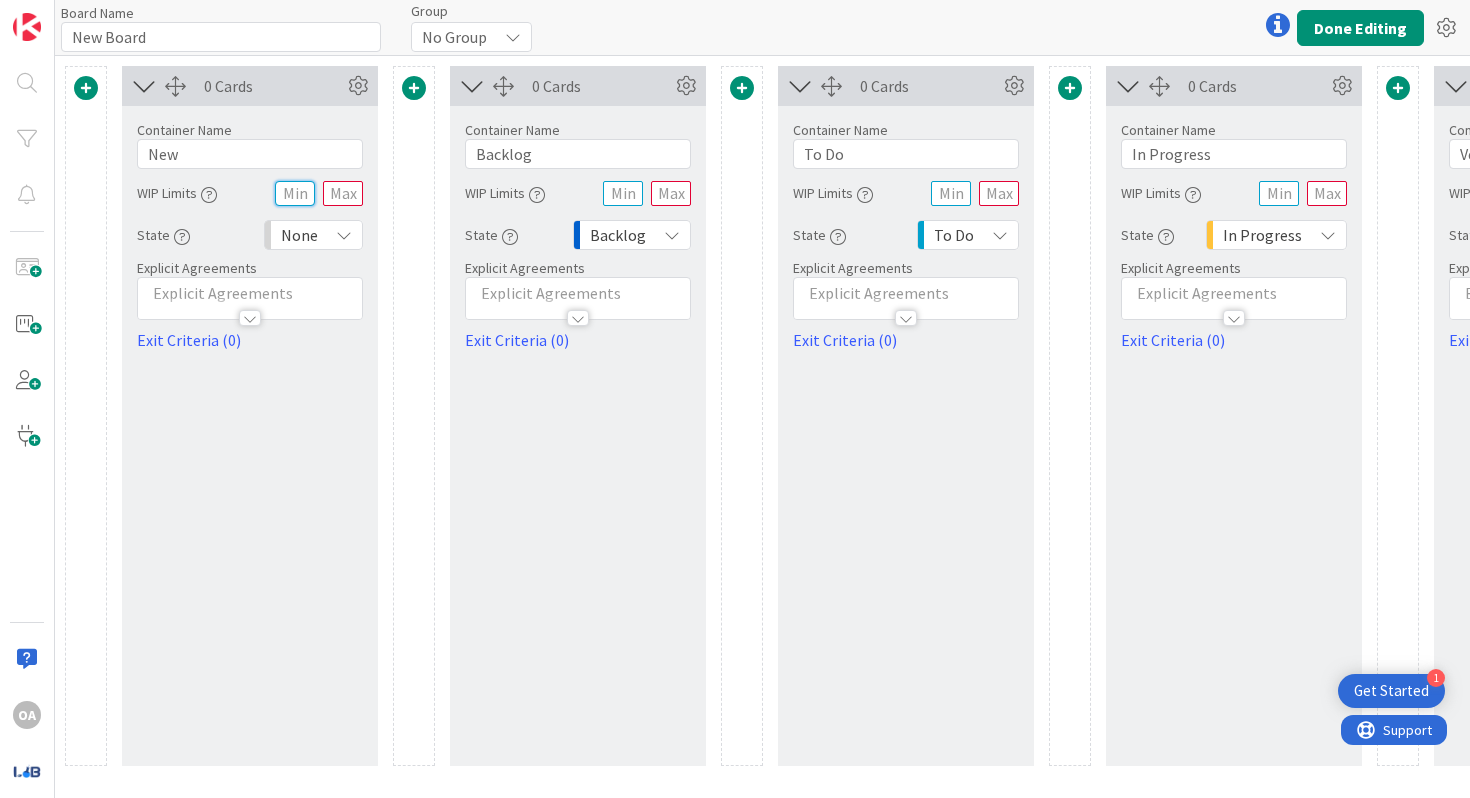 drag, startPoint x: 307, startPoint y: 194, endPoint x: 260, endPoint y: 194, distance: 47 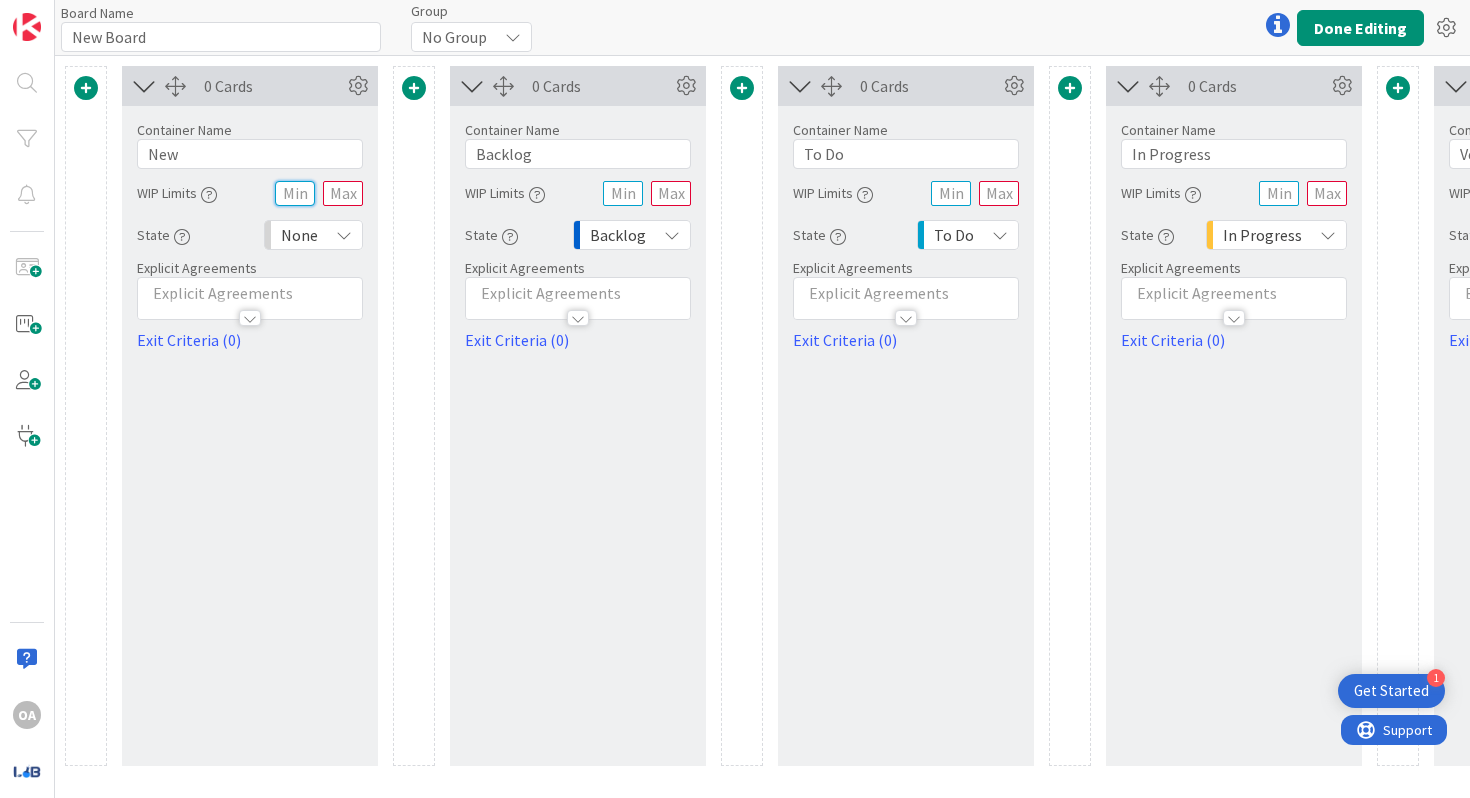 click on "WIP Limits" at bounding box center [250, 193] 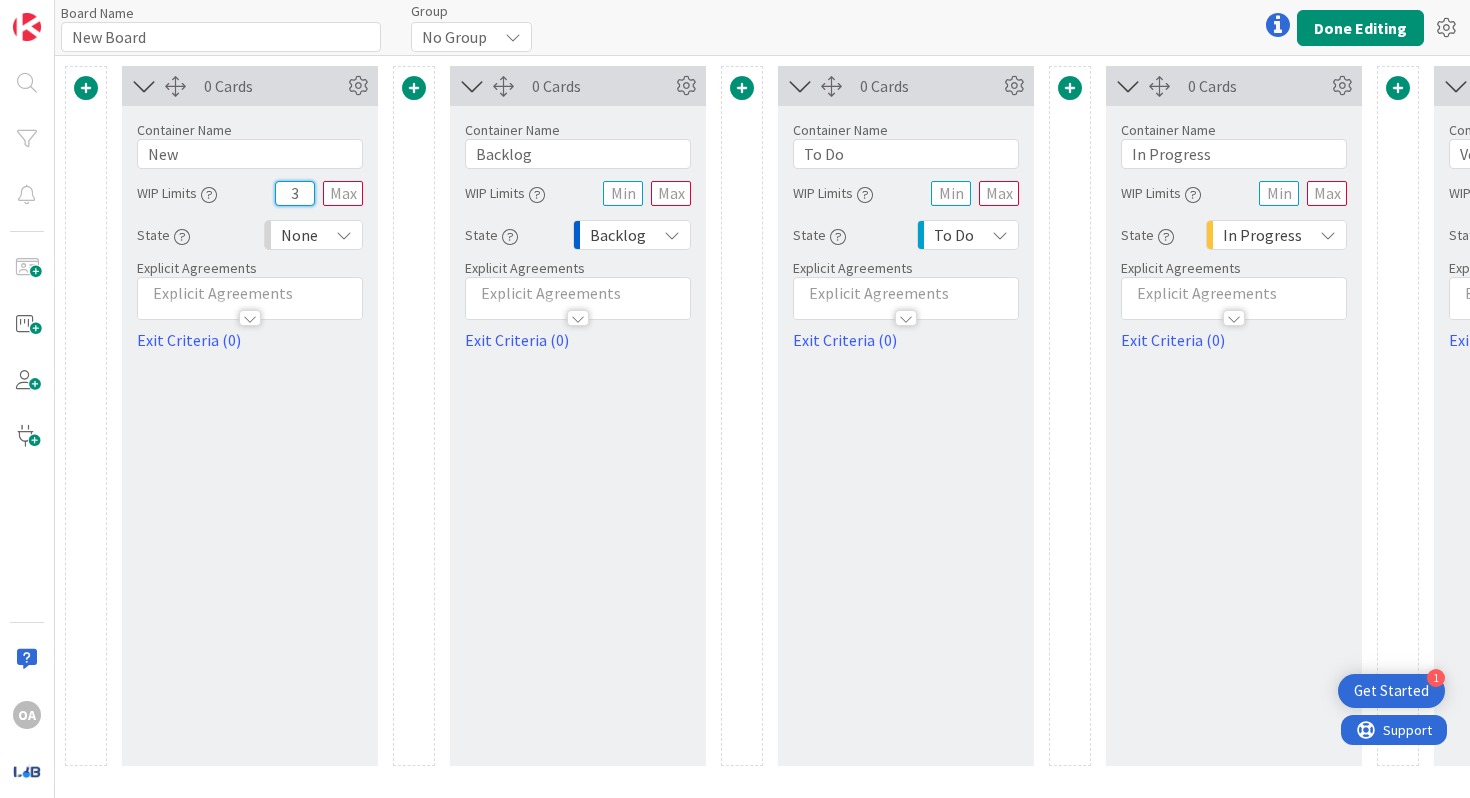 type on "3" 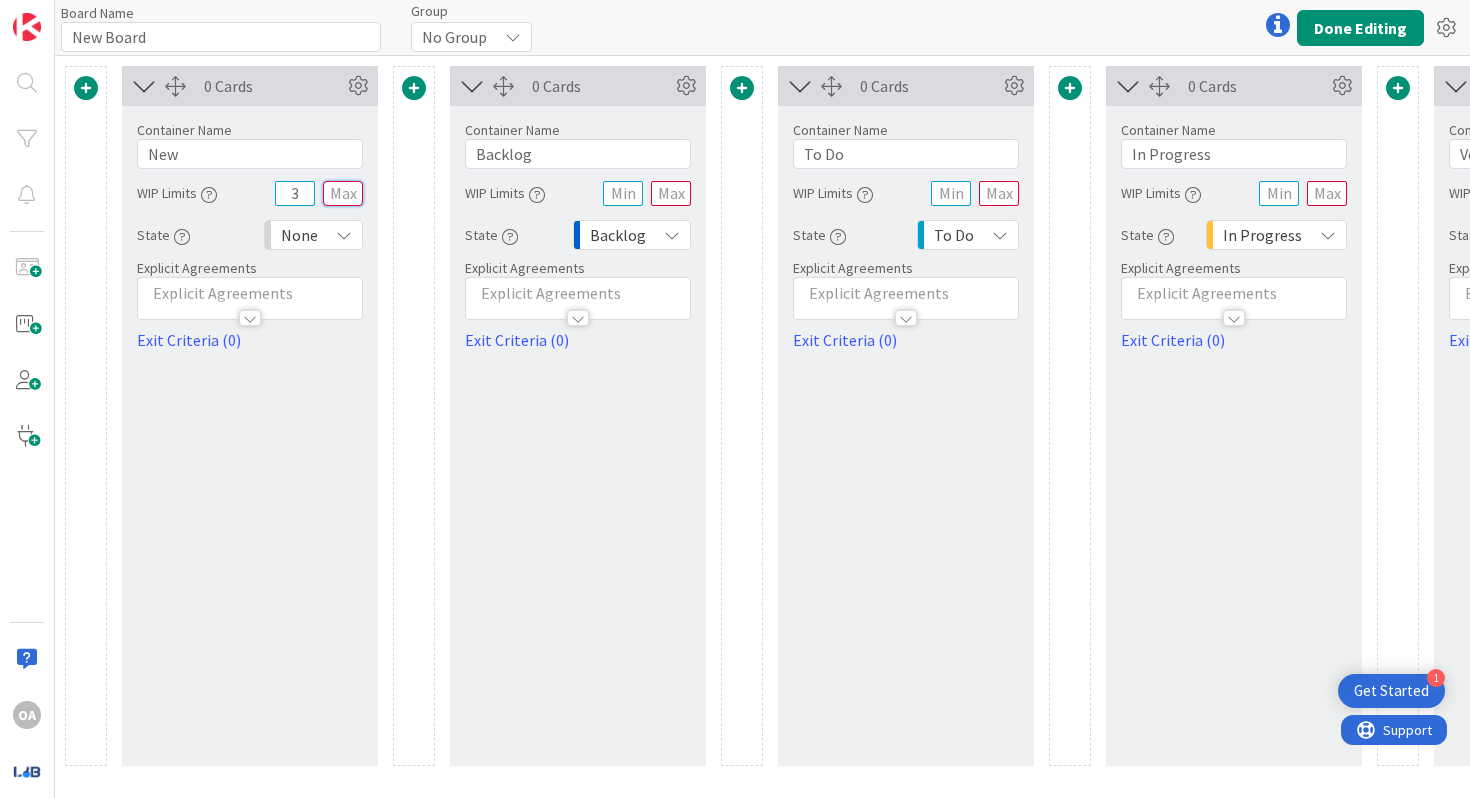 click at bounding box center [343, 193] 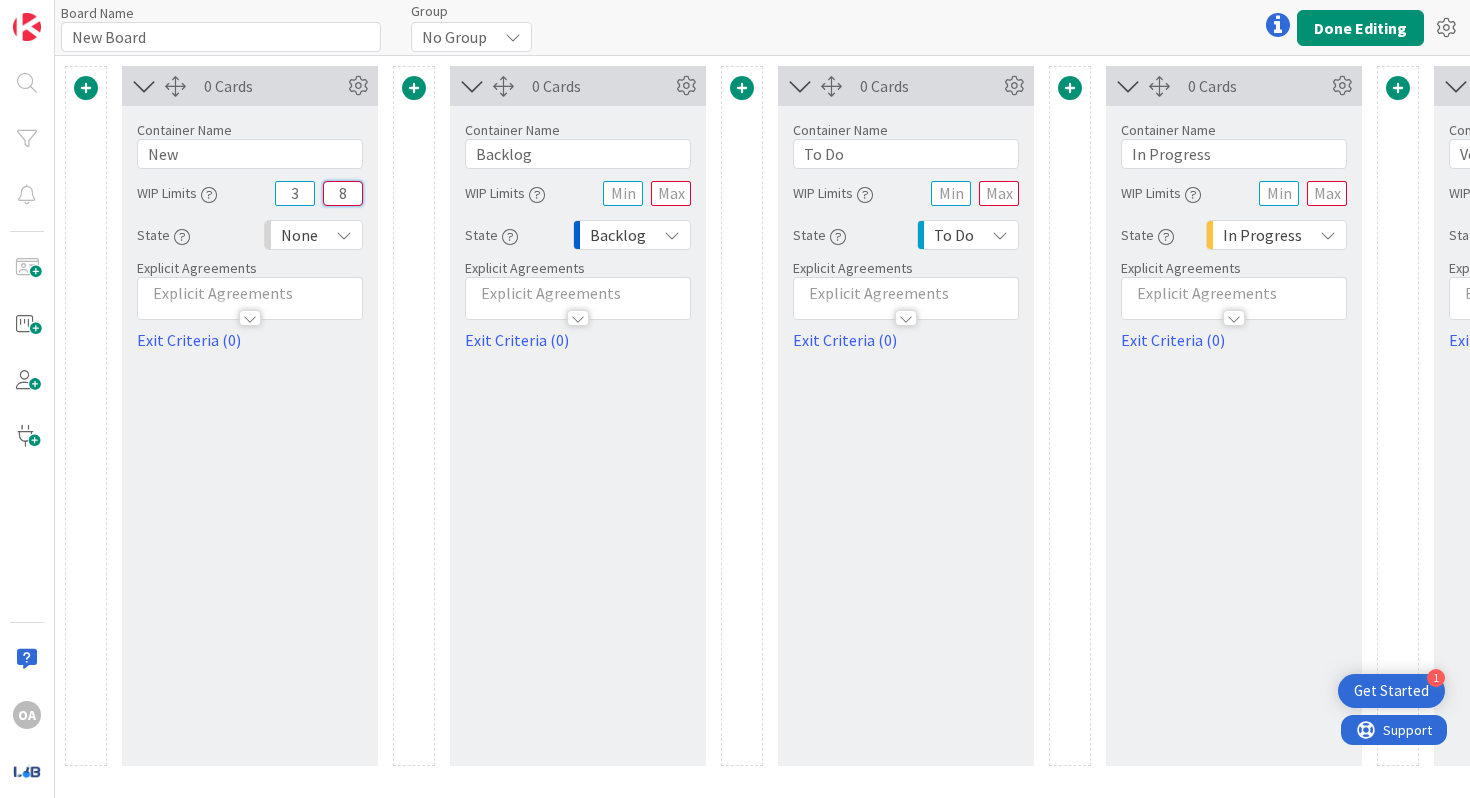 type on "8" 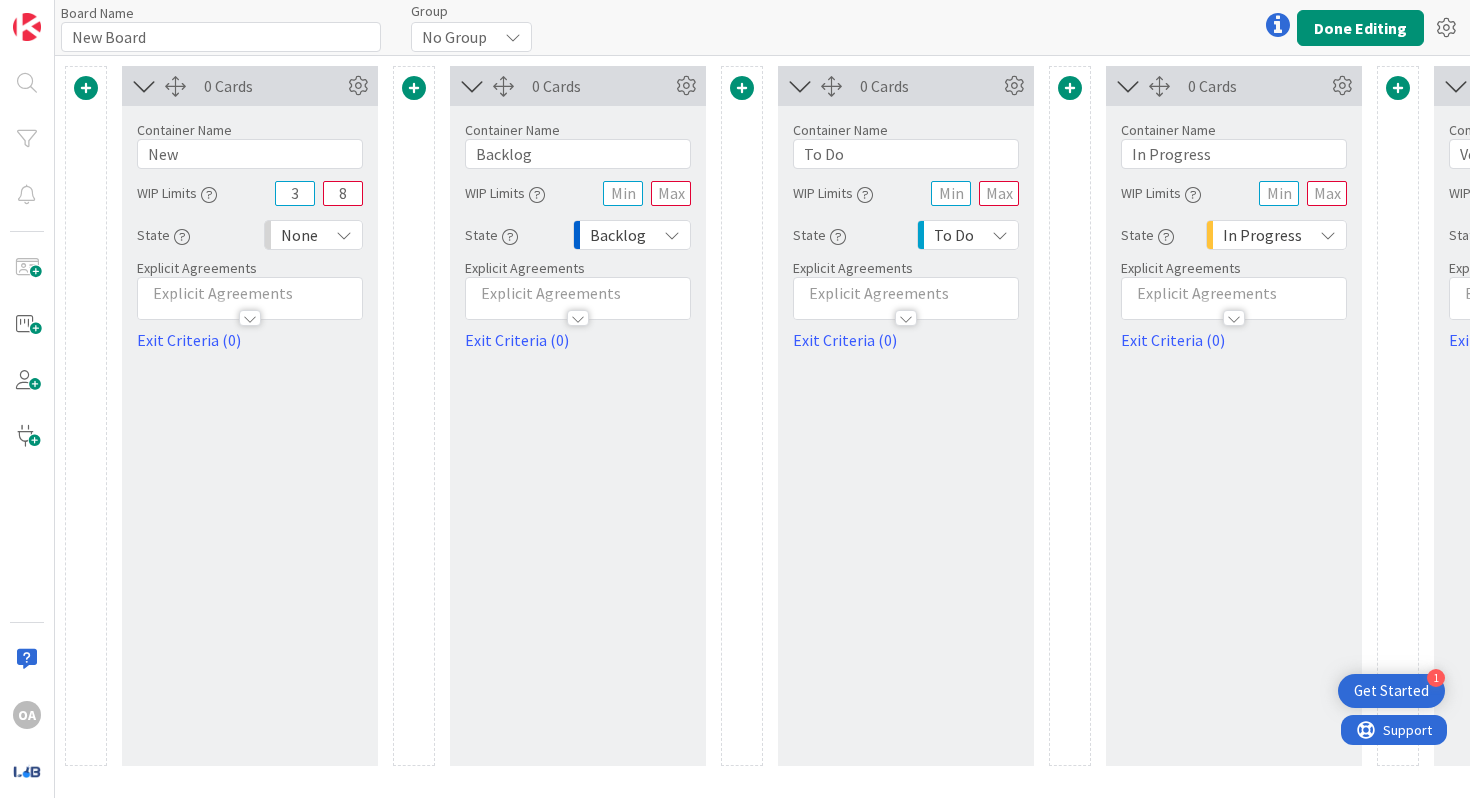 click on "None" at bounding box center (313, 235) 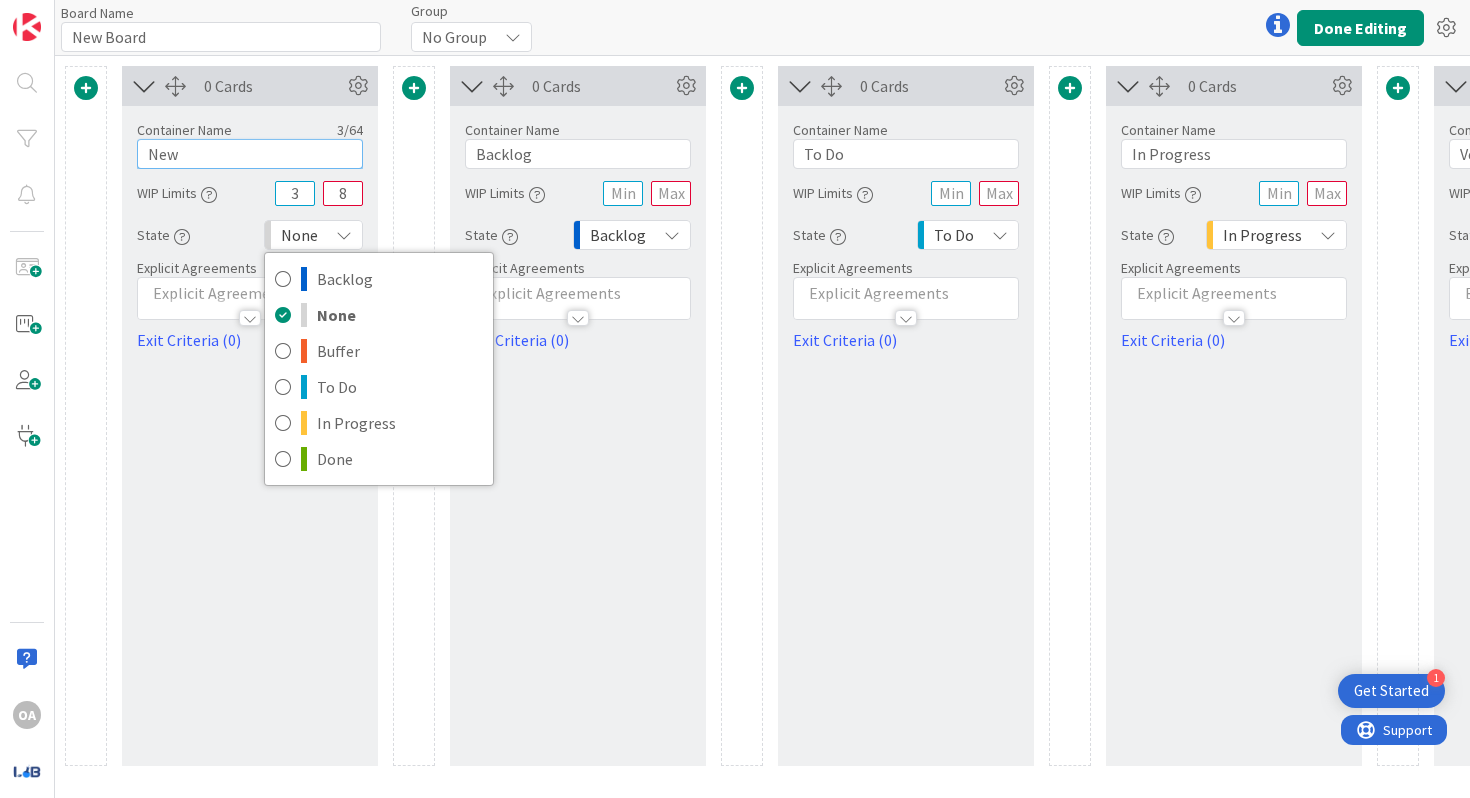 drag, startPoint x: 193, startPoint y: 147, endPoint x: 103, endPoint y: 146, distance: 90.005554 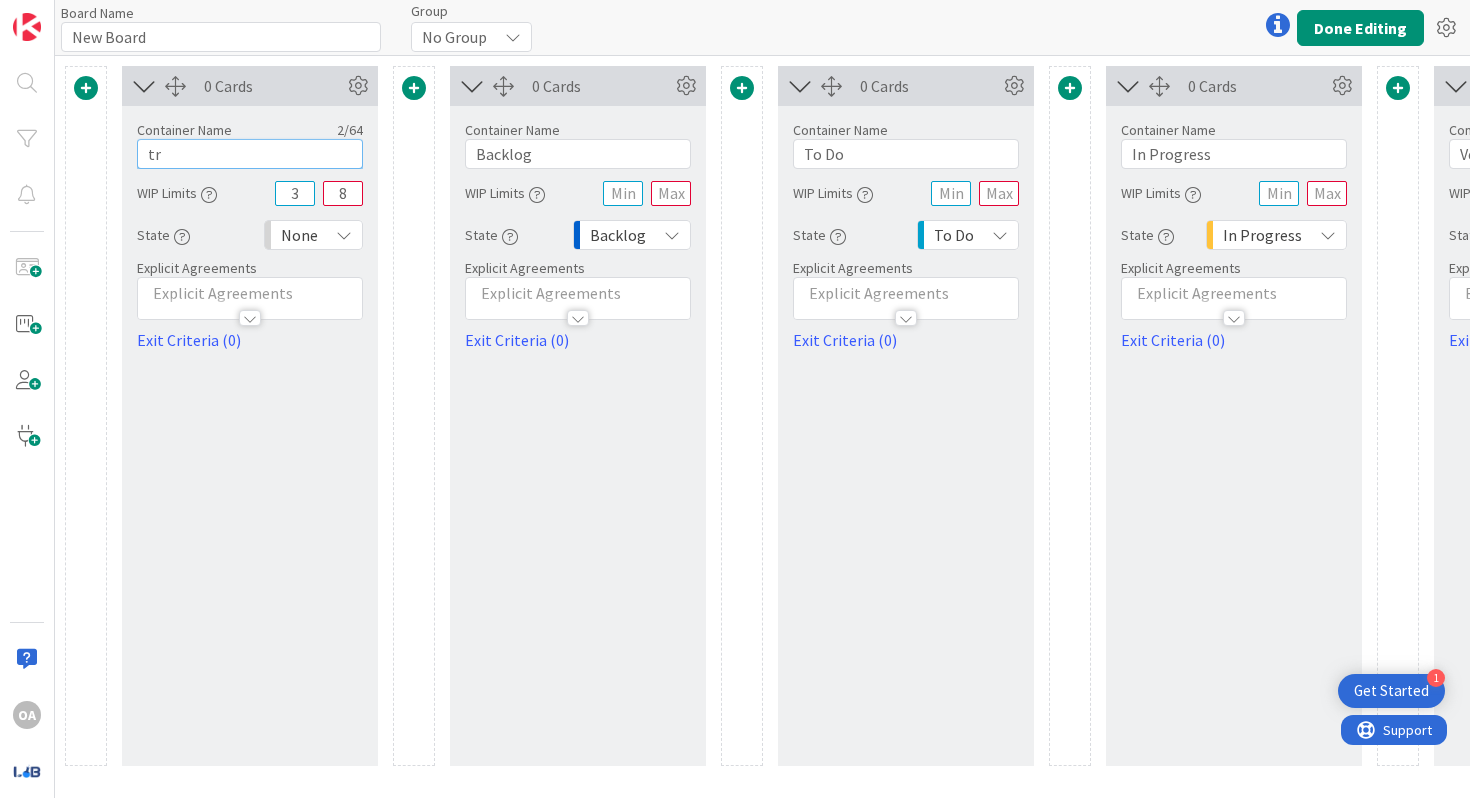 type on "t" 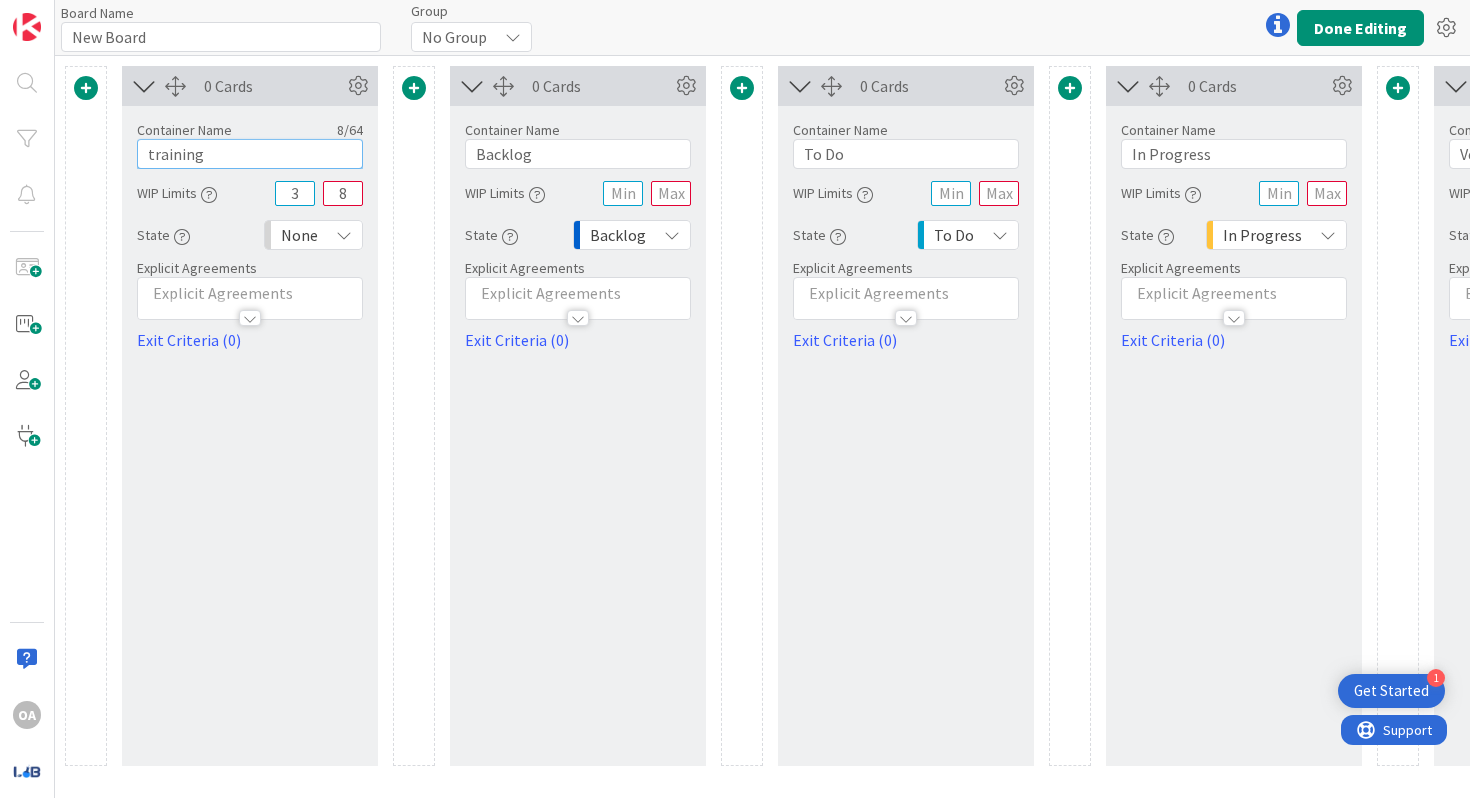 type on "training" 